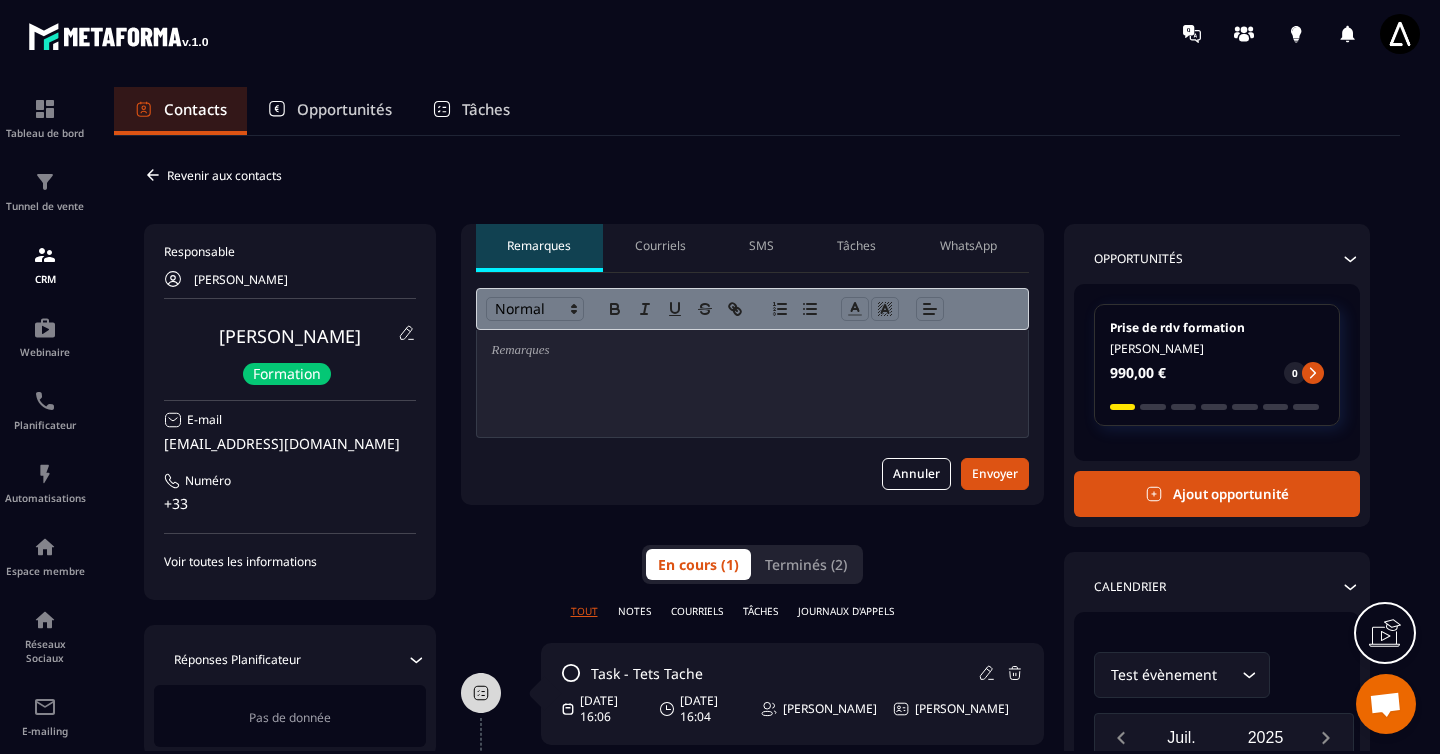 scroll, scrollTop: 0, scrollLeft: 0, axis: both 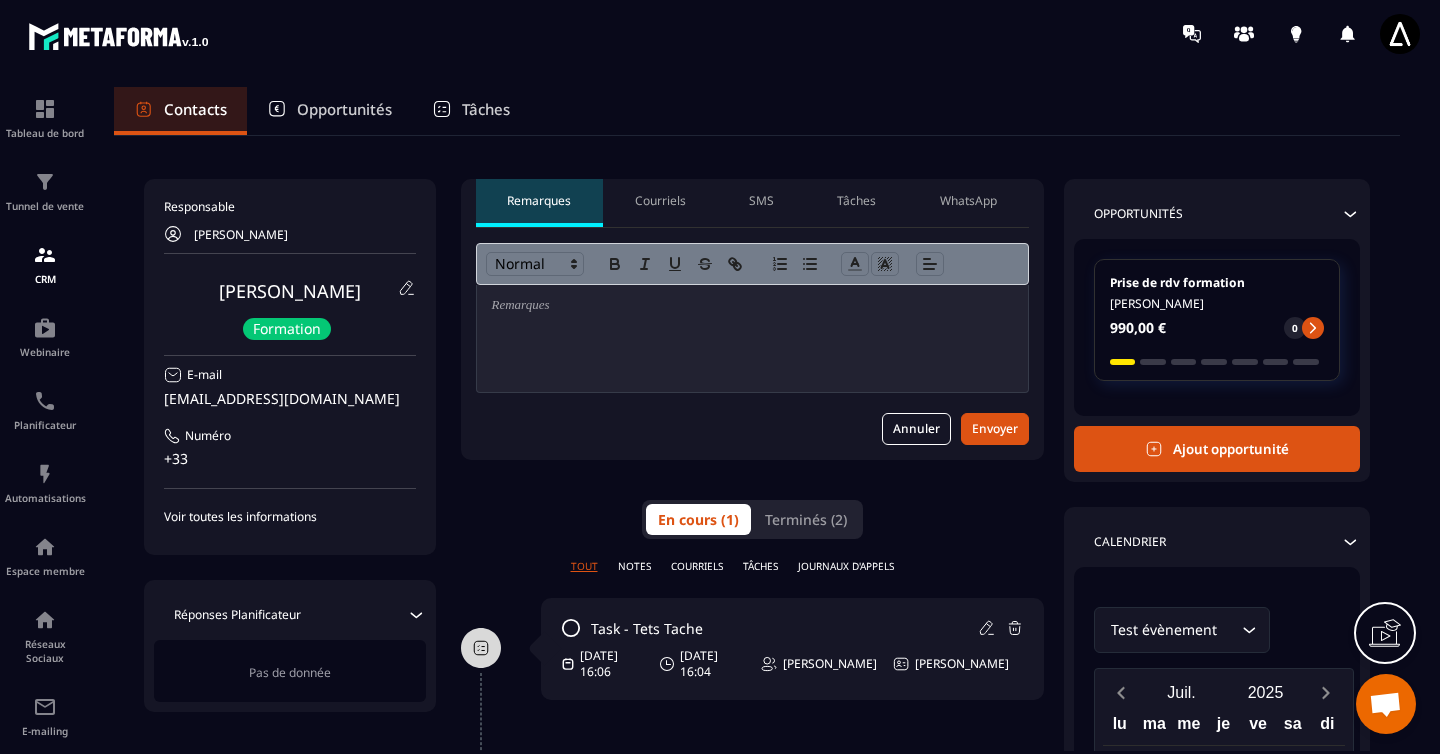 click on "Responsable Rémi Morichon Franck Latour Formation E-mail morichonremi@gmail.com Numéro +33 Voir toutes les informations" at bounding box center [290, 367] 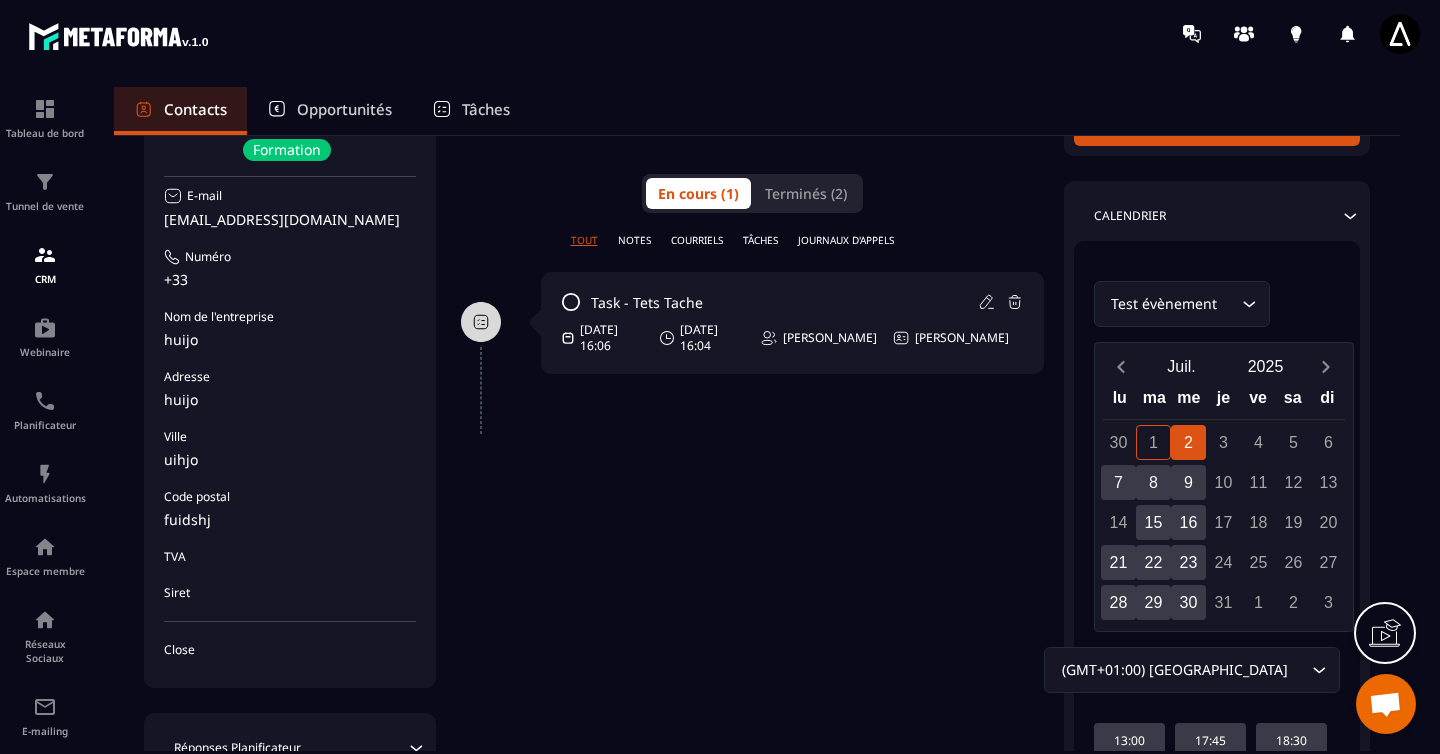 scroll, scrollTop: 525, scrollLeft: 0, axis: vertical 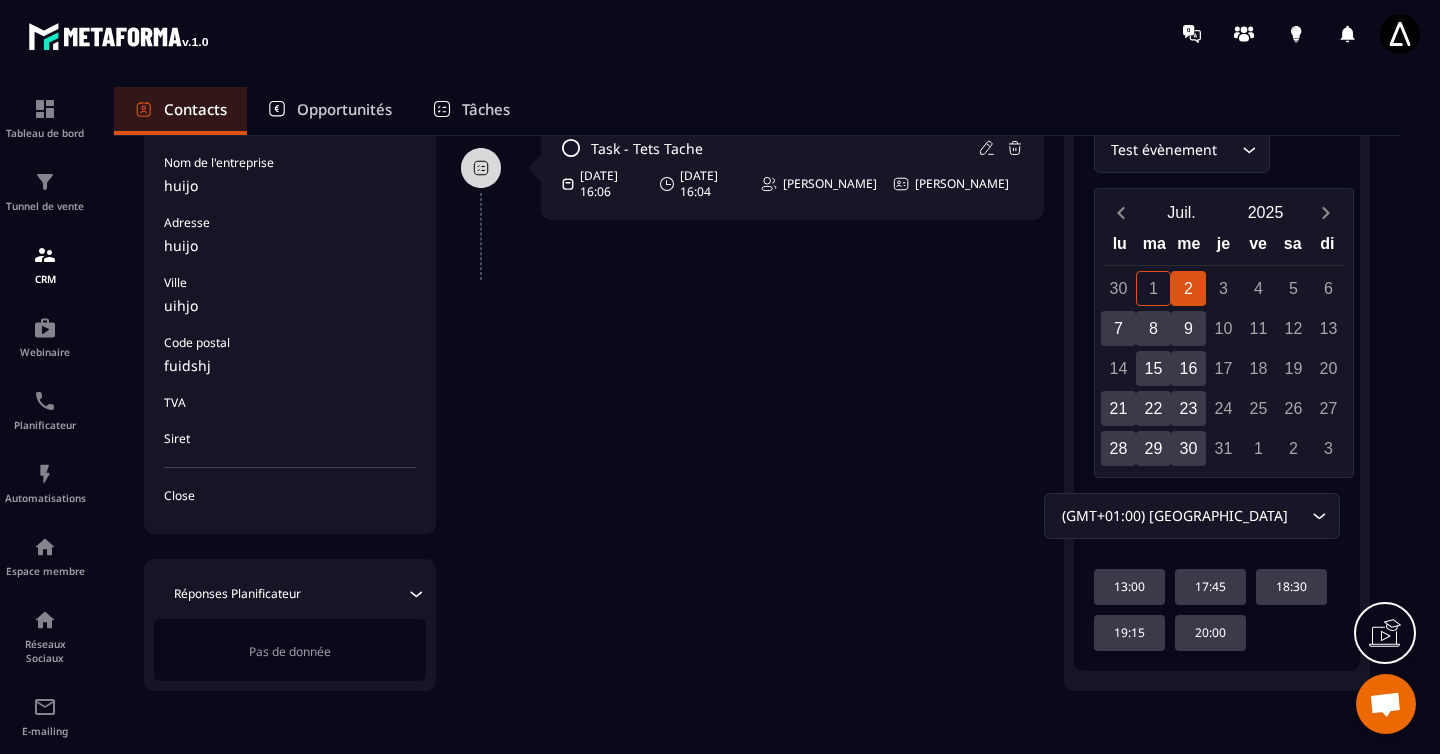 click on "Responsable Rémi Morichon Franck Latour Formation E-mail morichonremi@gmail.com Numéro +33 Nom de l'entreprise huijo Adresse huijo Ville uihjo Code postal fuidshj TVA Siret Close" at bounding box center (290, 185) 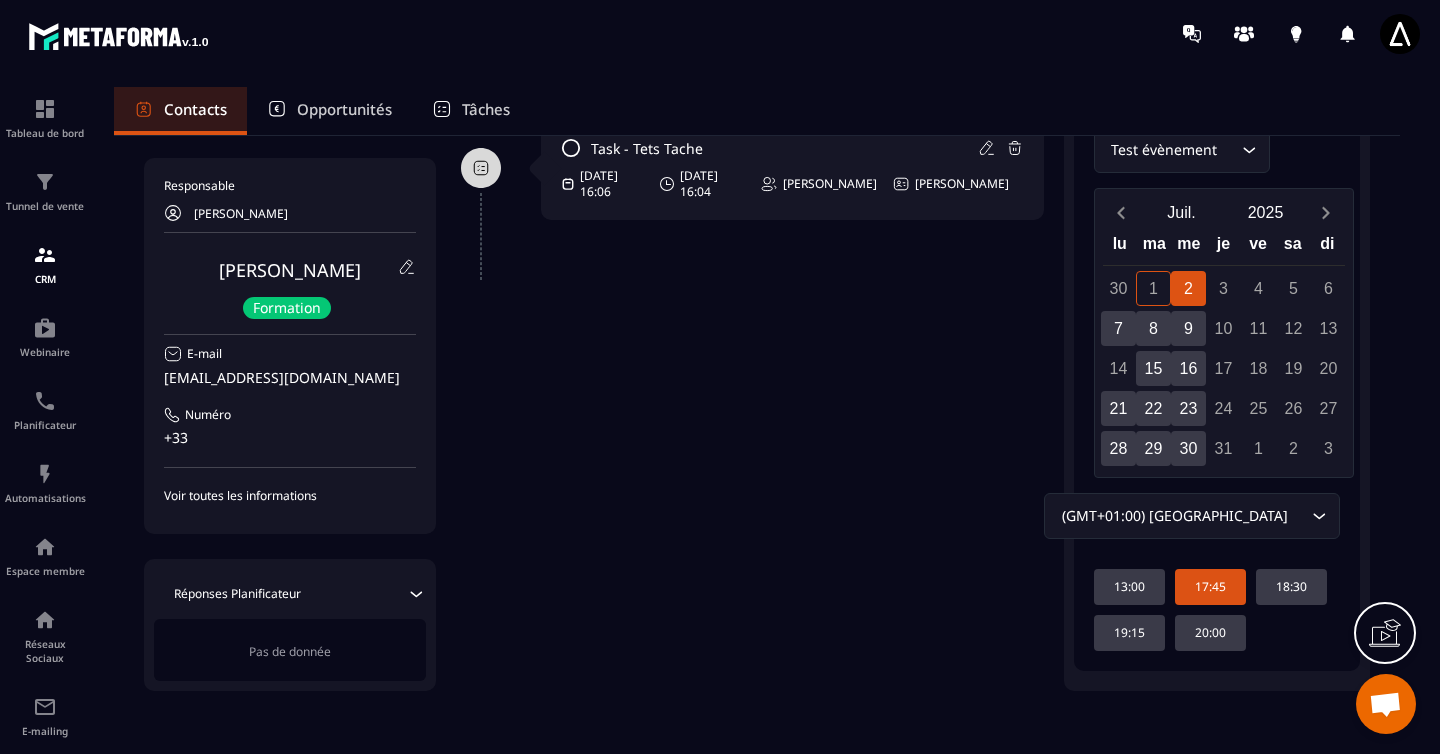 click on "17:45" 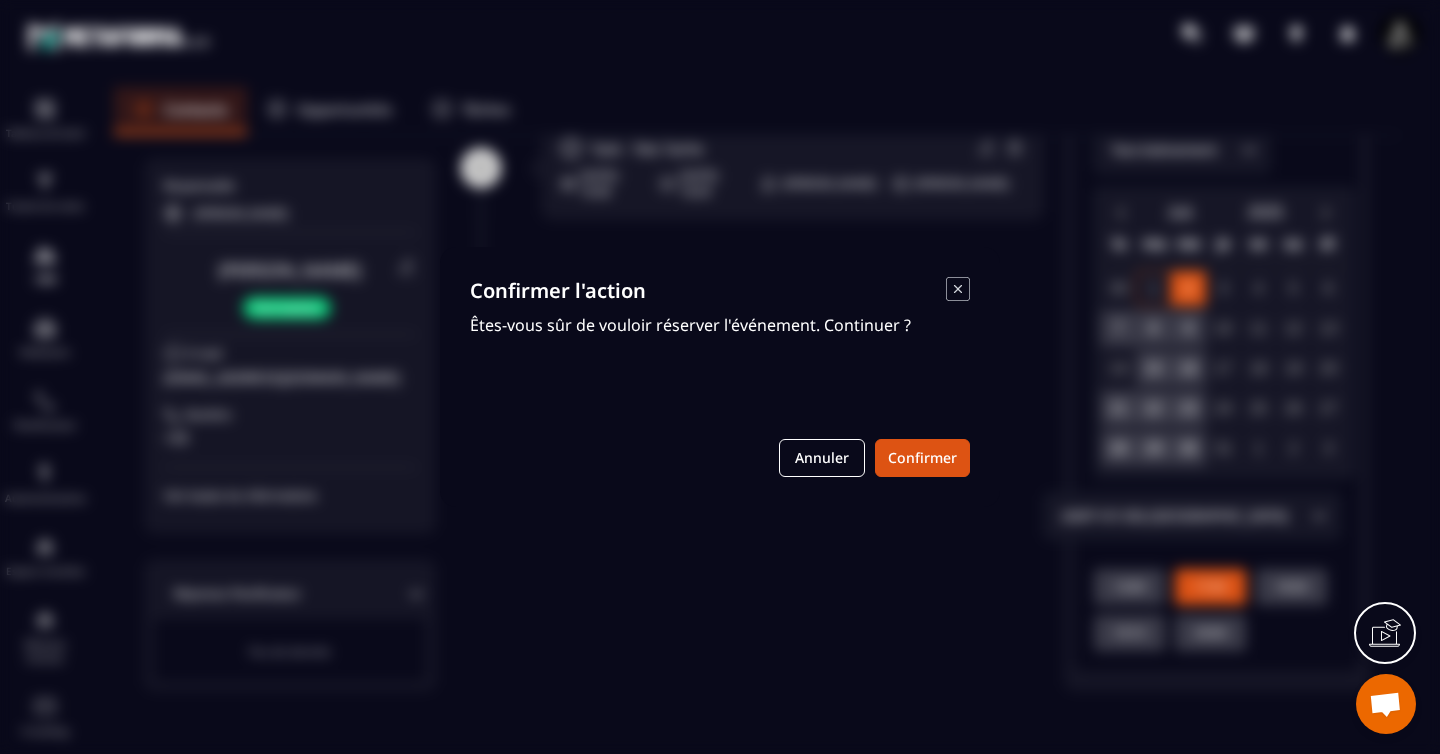 click 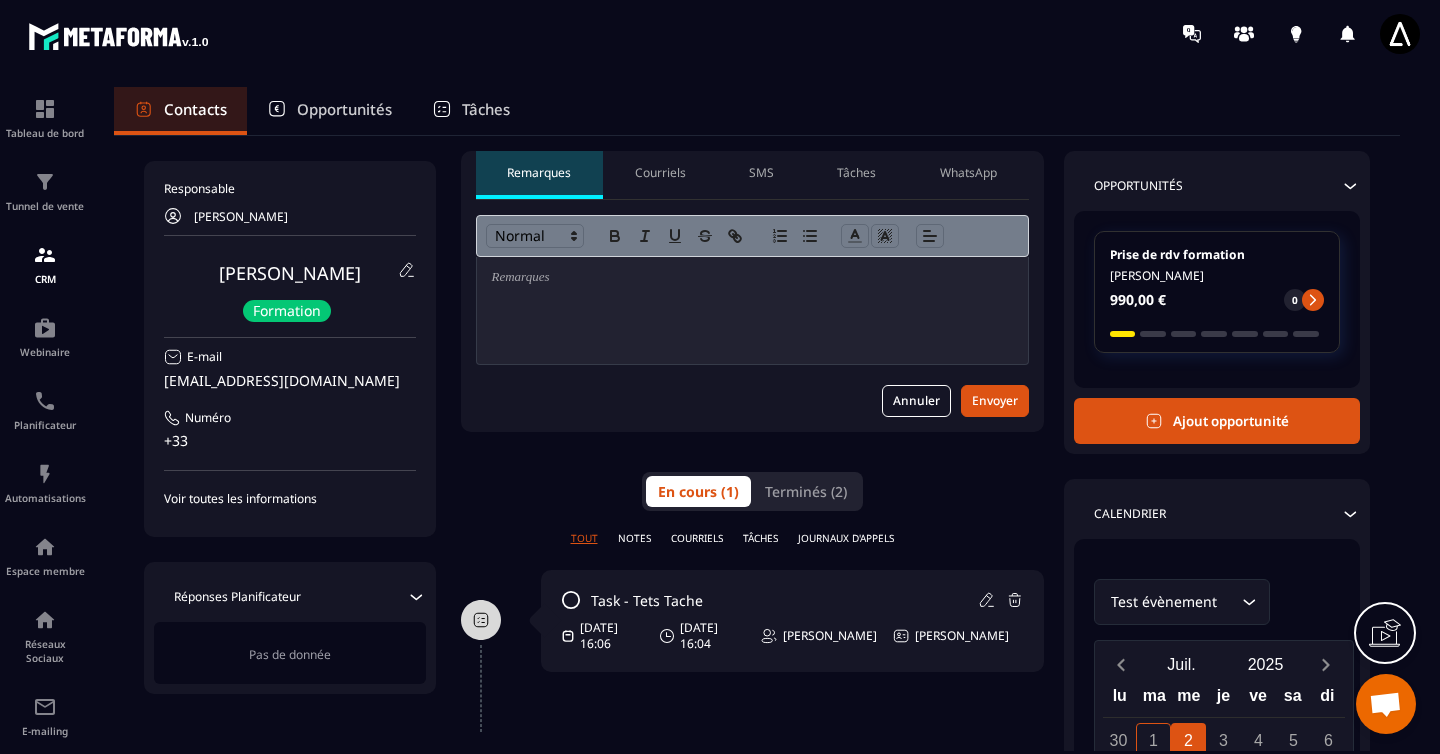 scroll, scrollTop: 0, scrollLeft: 0, axis: both 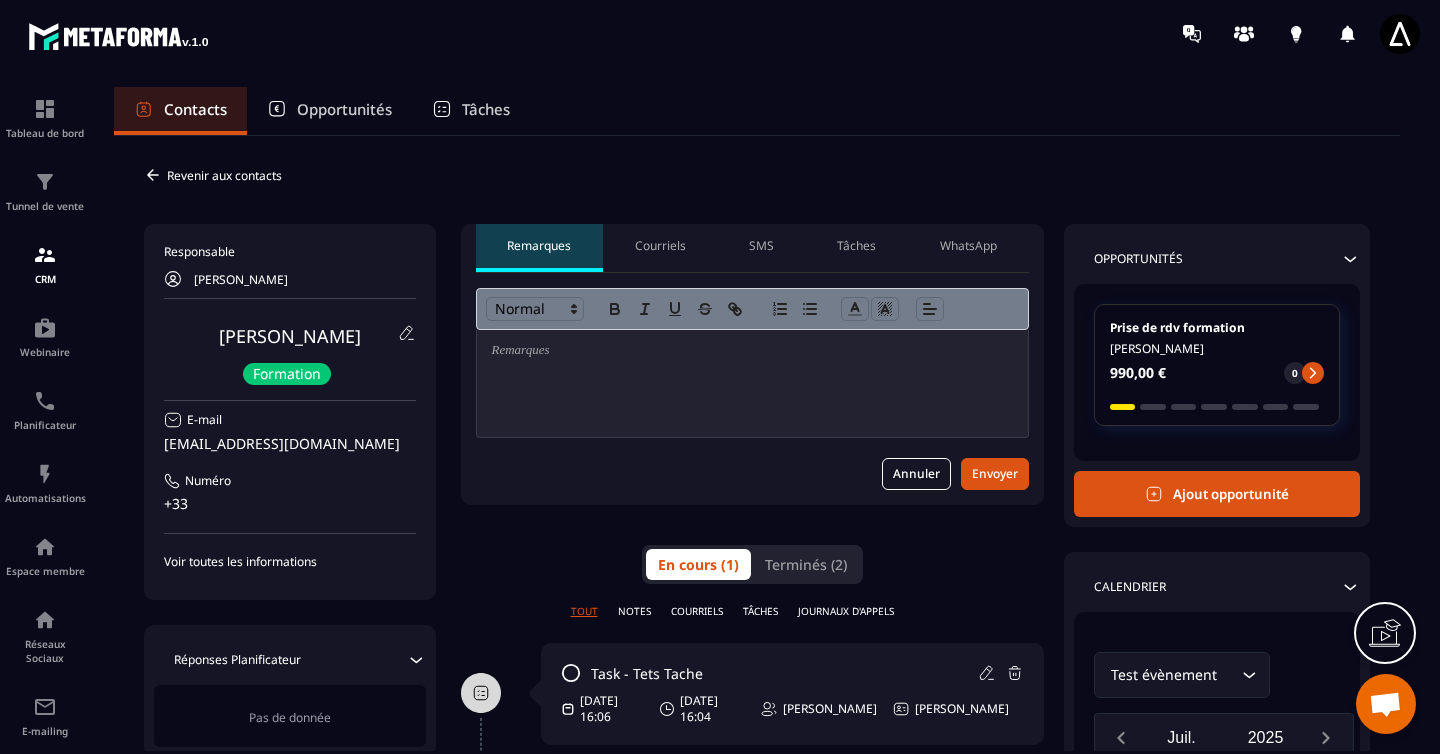 click on "Courriels" at bounding box center [660, 246] 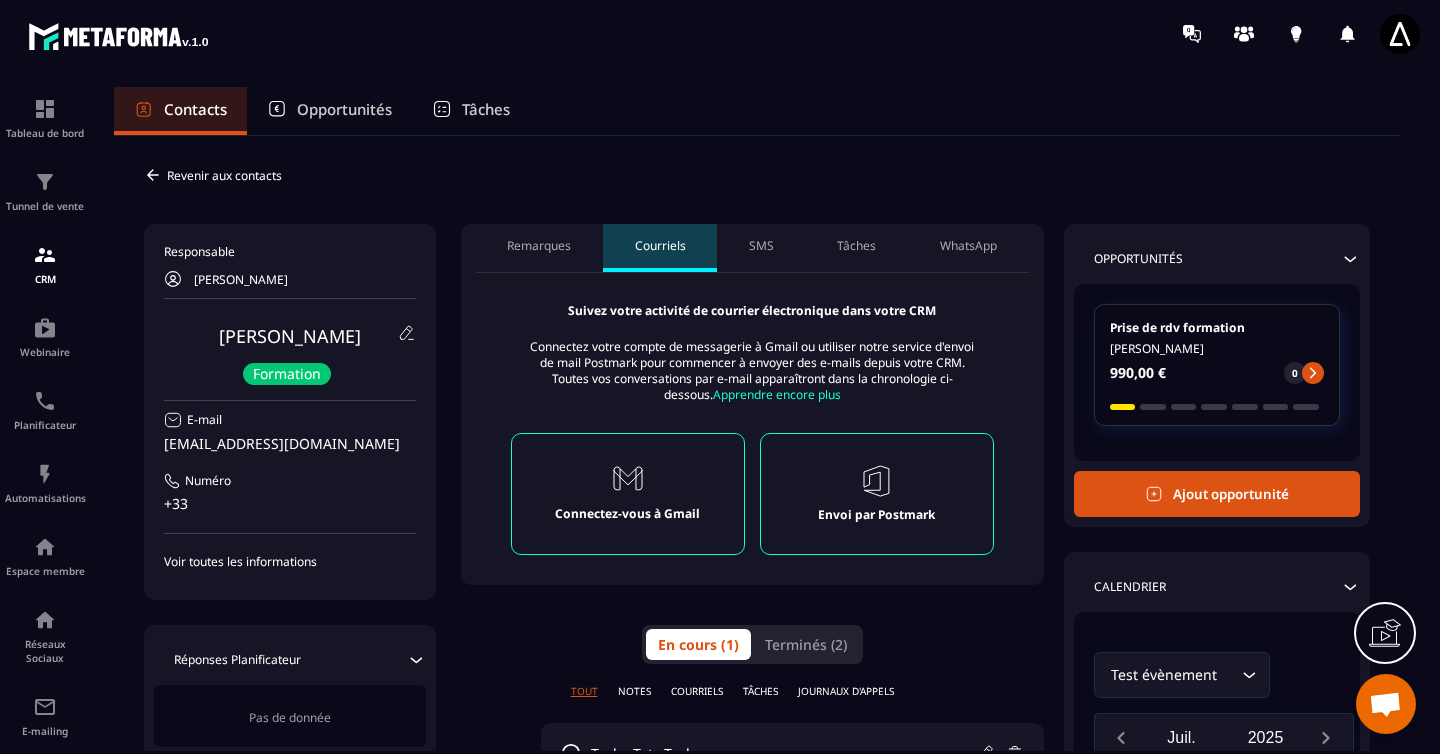 click on "SMS" at bounding box center (761, 246) 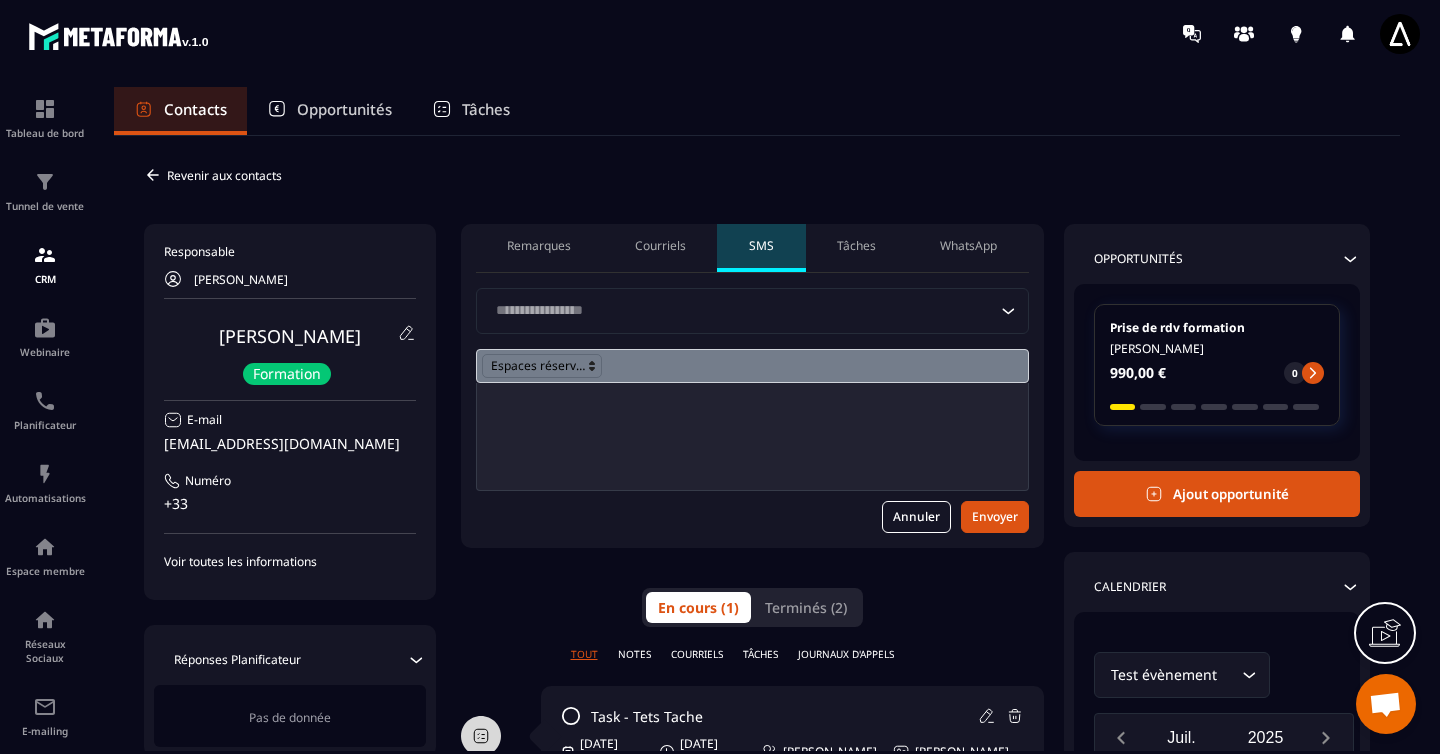click on "Tâches" at bounding box center [856, 246] 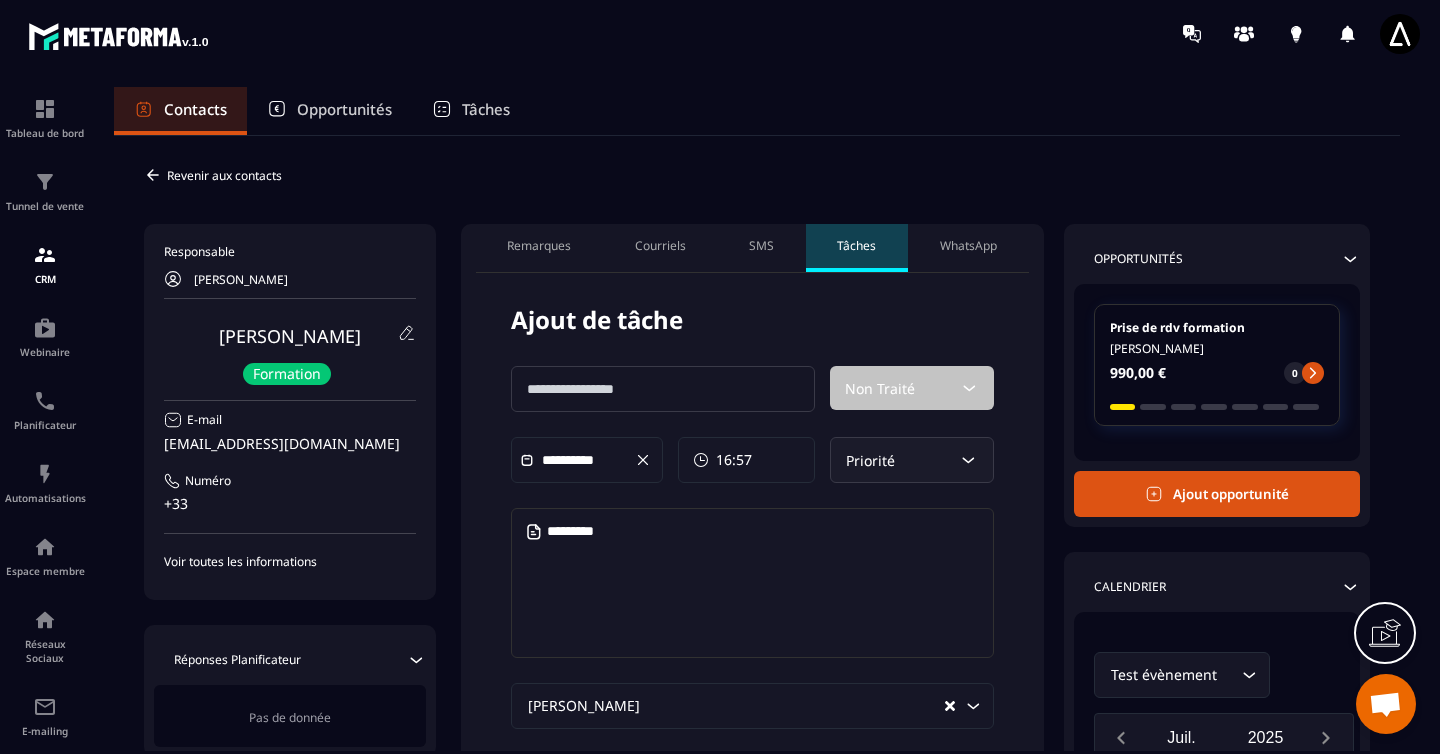 click on "WhatsApp" at bounding box center (968, 246) 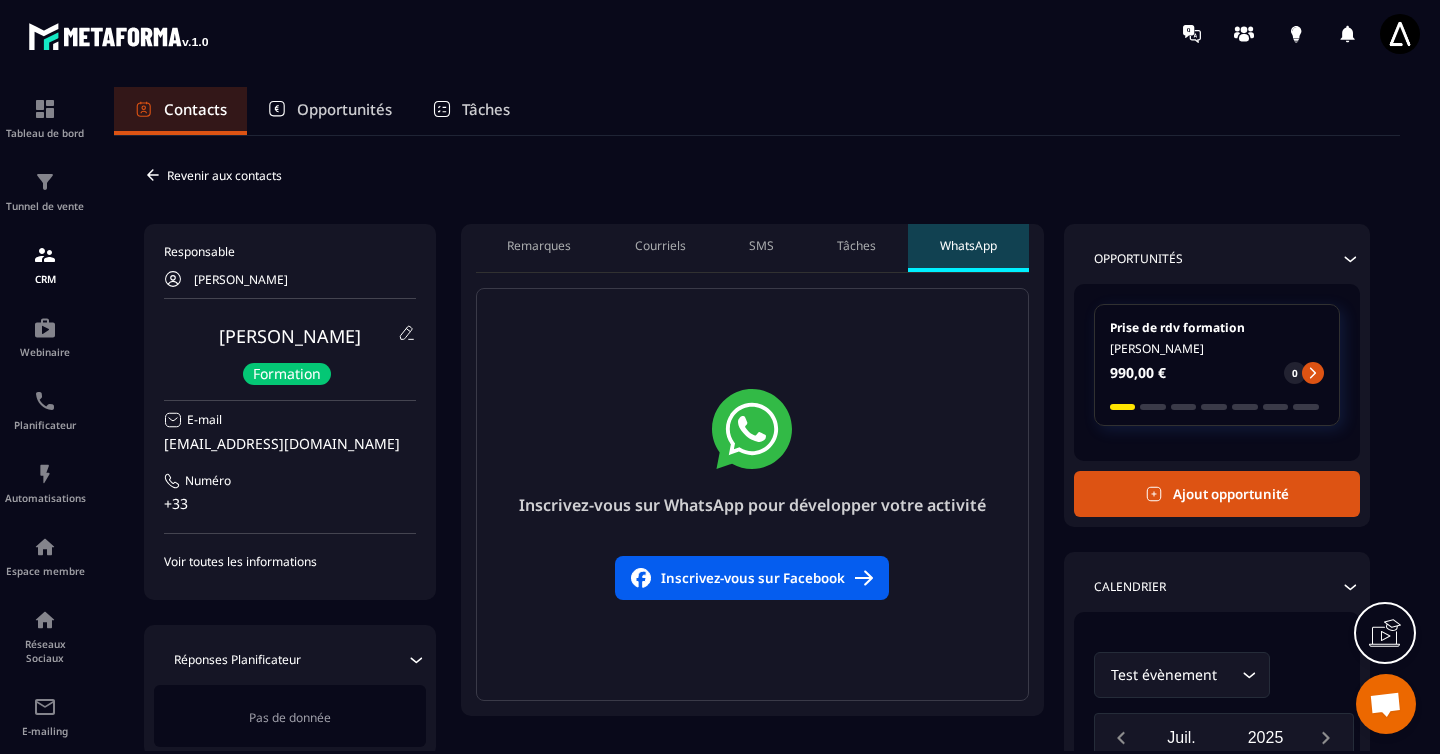click on "Remarques" at bounding box center [539, 246] 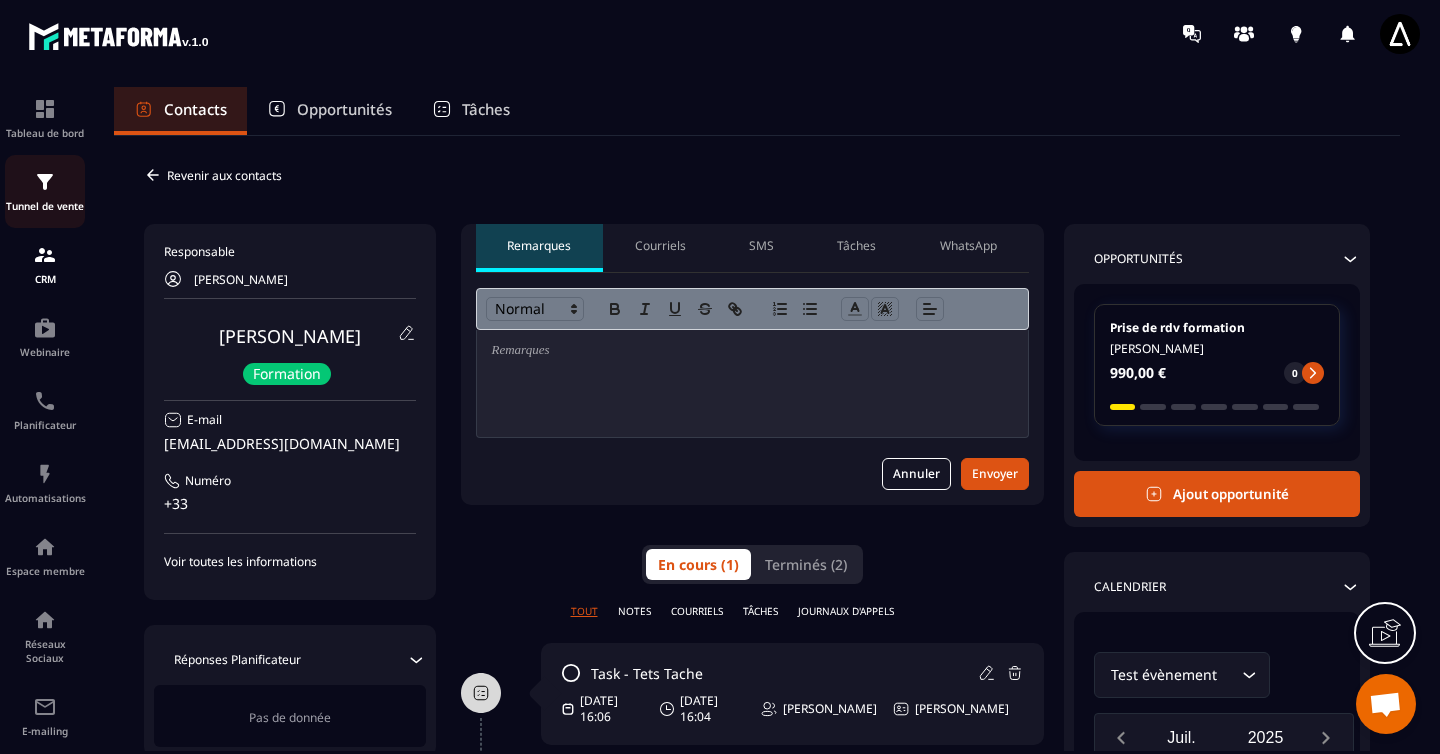 click at bounding box center (45, 182) 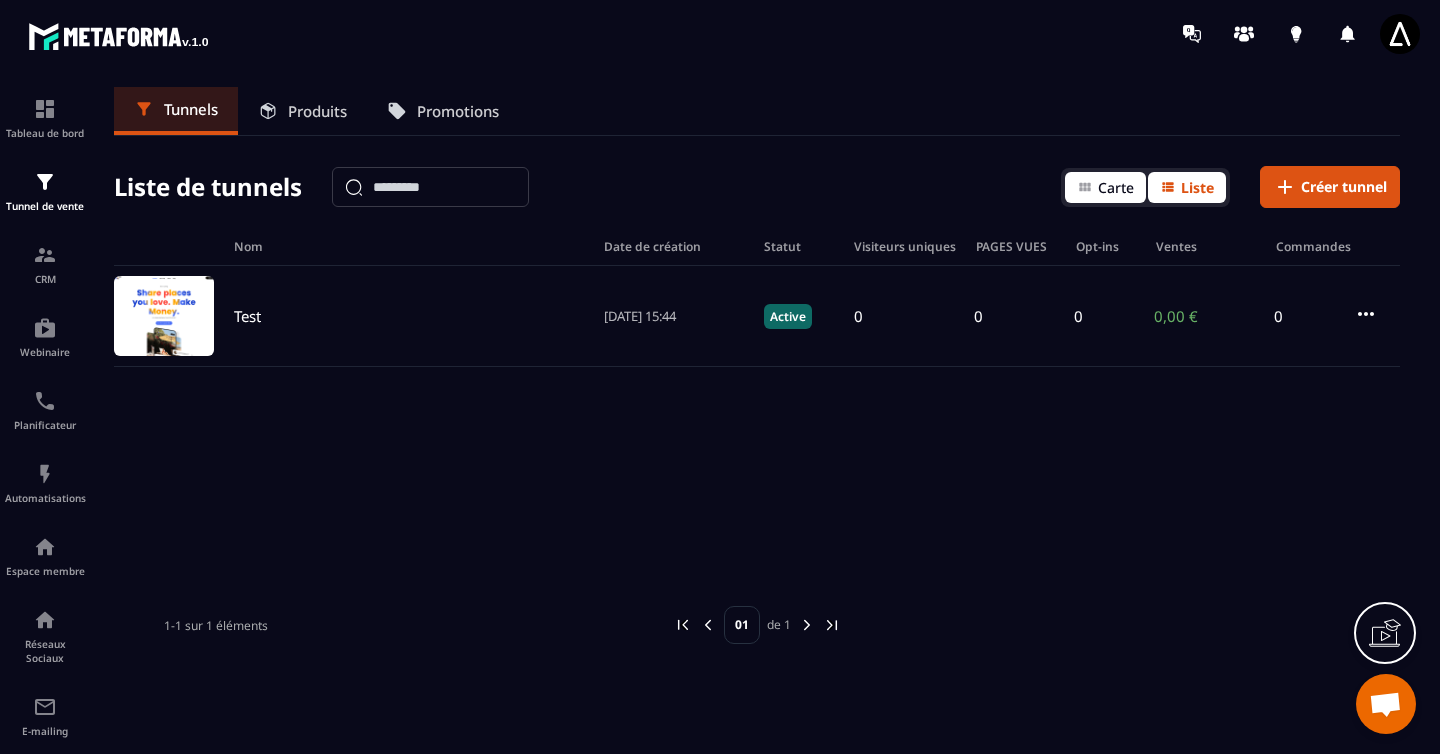 click on "Carte" at bounding box center [1116, 187] 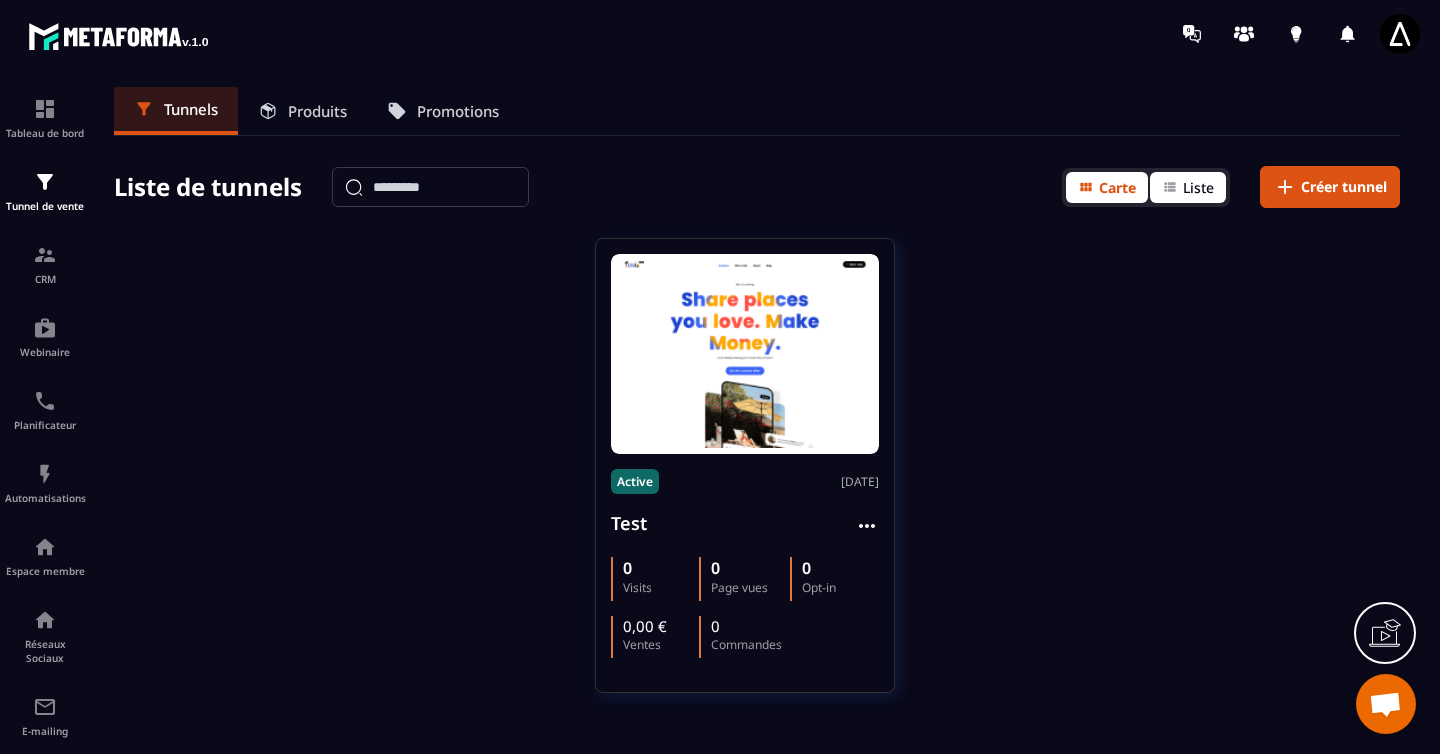 click on "Liste" at bounding box center [1198, 187] 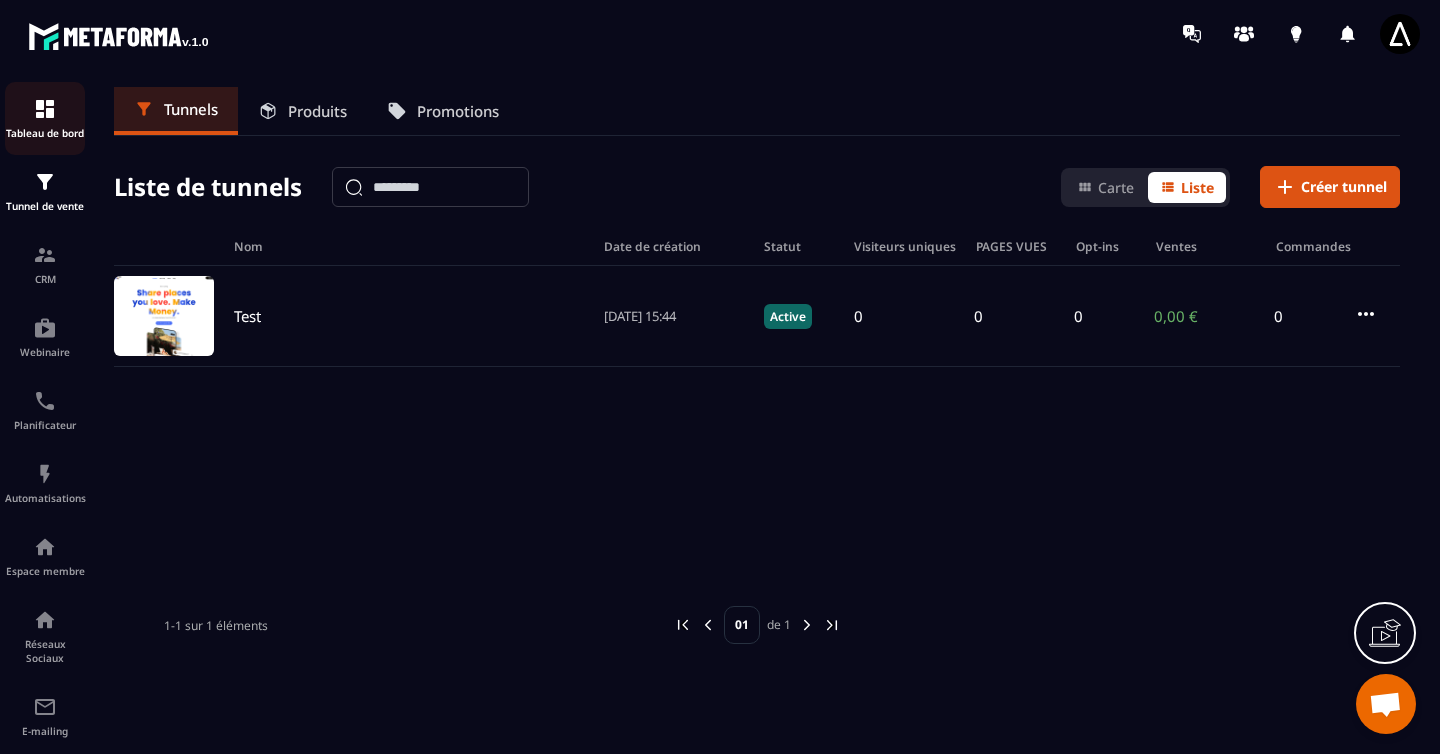 click at bounding box center [45, 109] 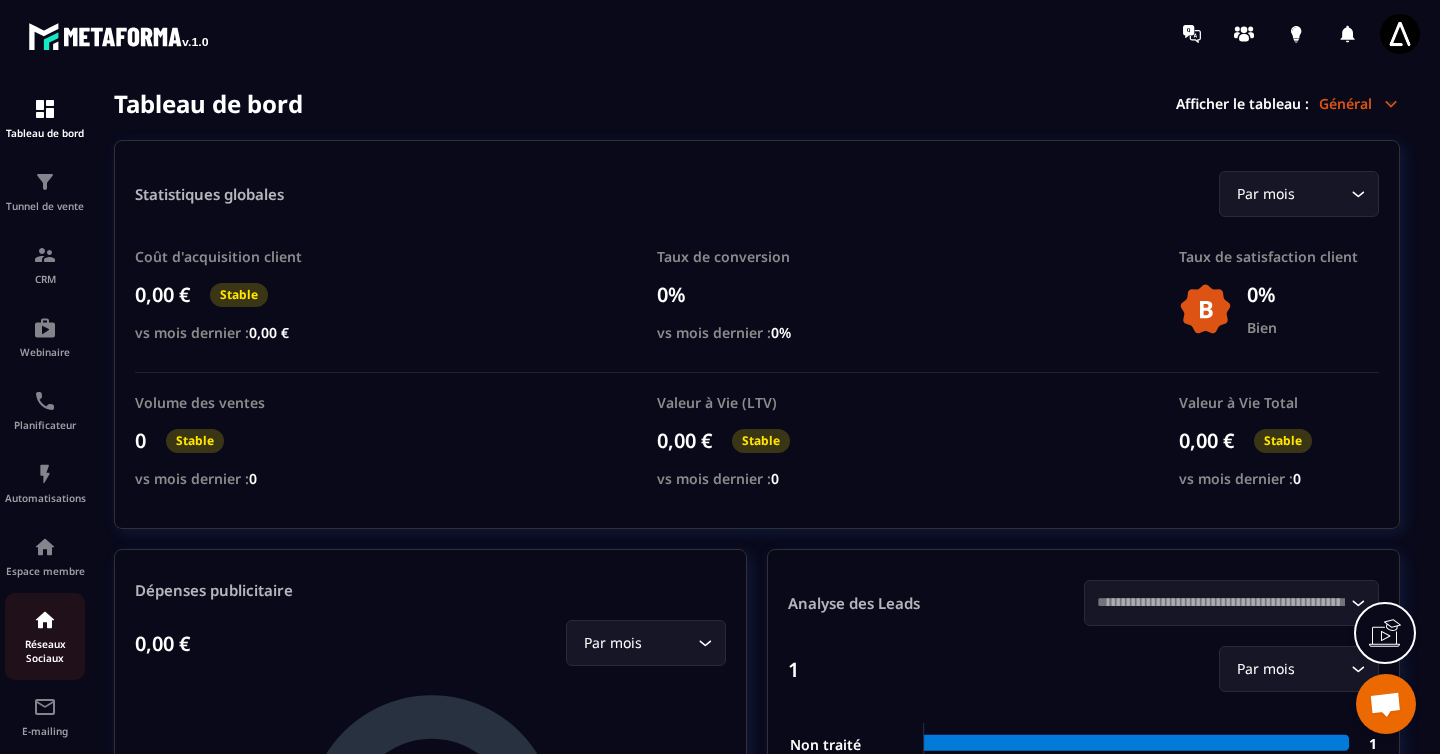 click on "Réseaux Sociaux" at bounding box center [45, 651] 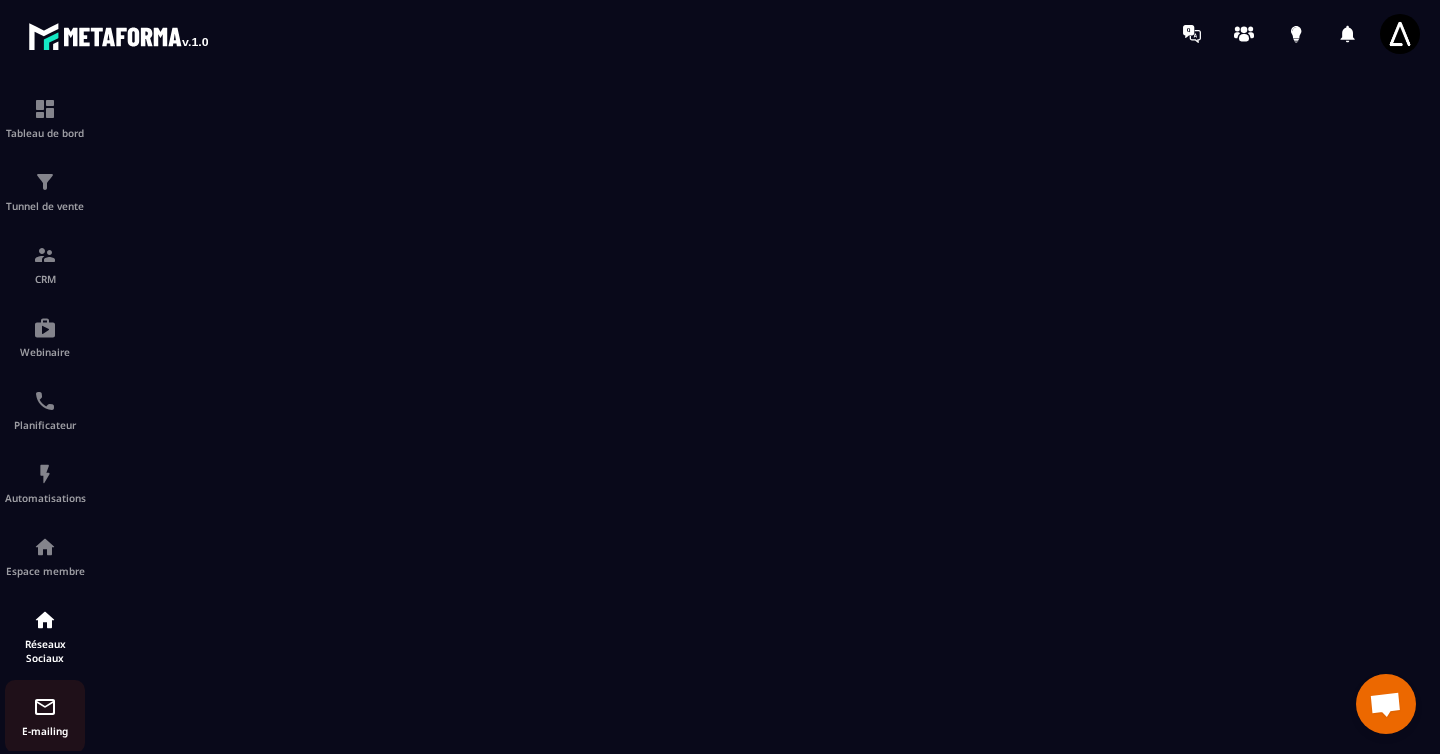click at bounding box center [45, 707] 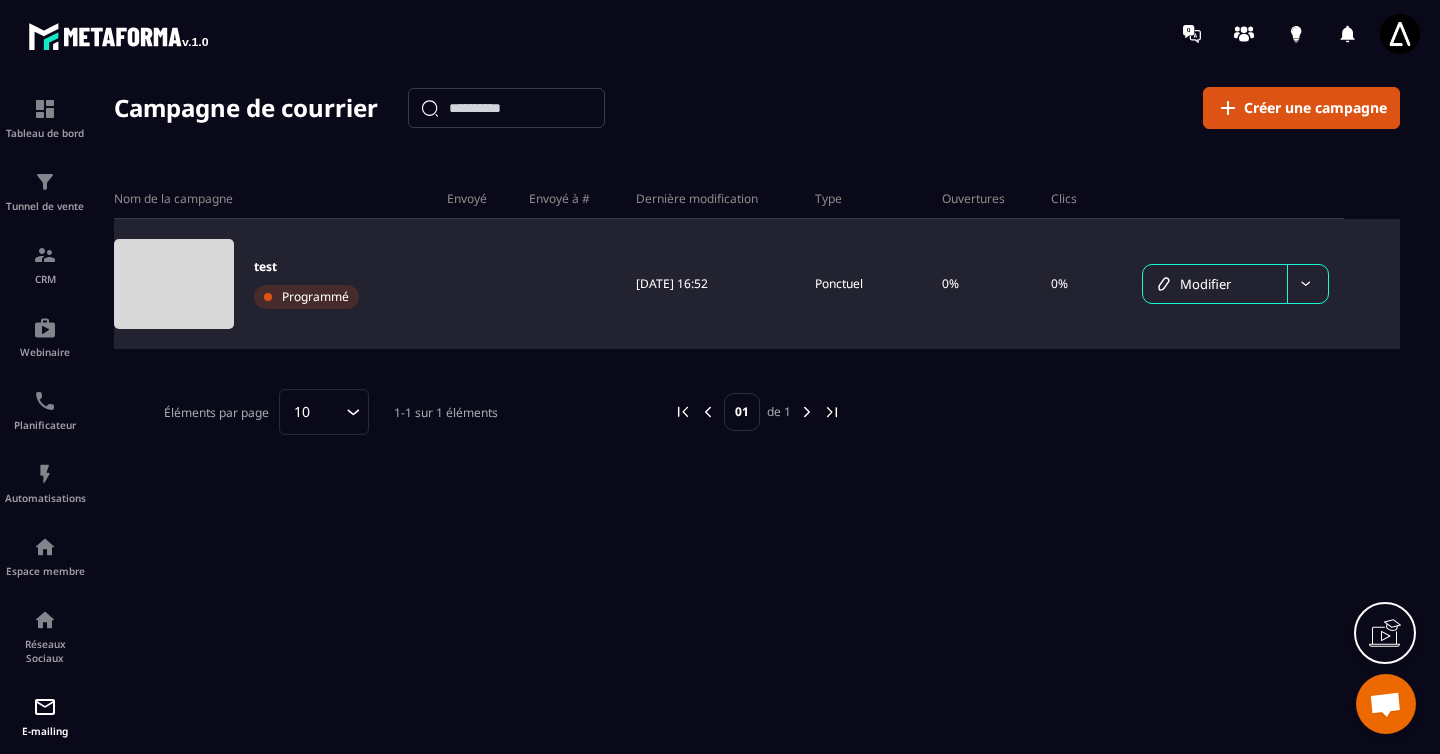 click on "Modifier" at bounding box center [1215, 284] 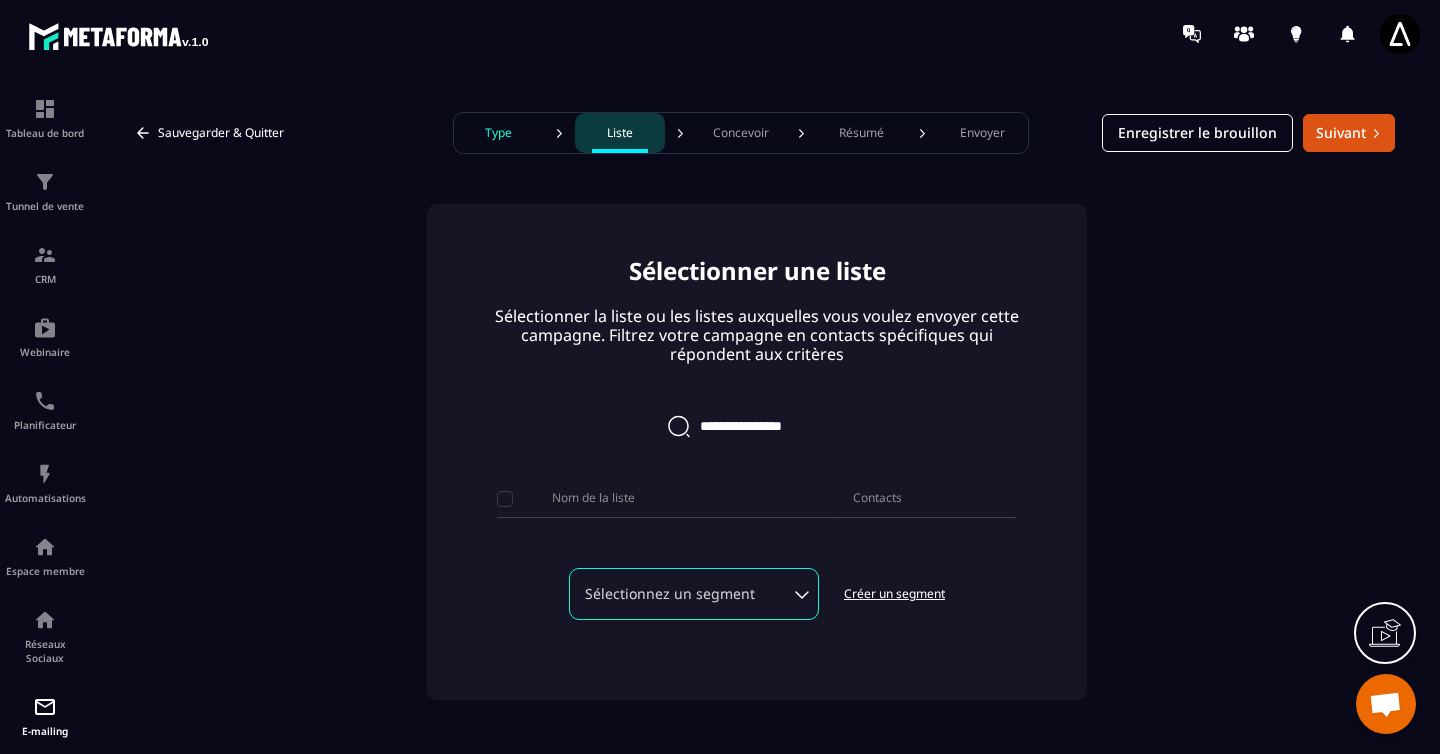click on "Sélectionnez un segment" at bounding box center [694, 594] 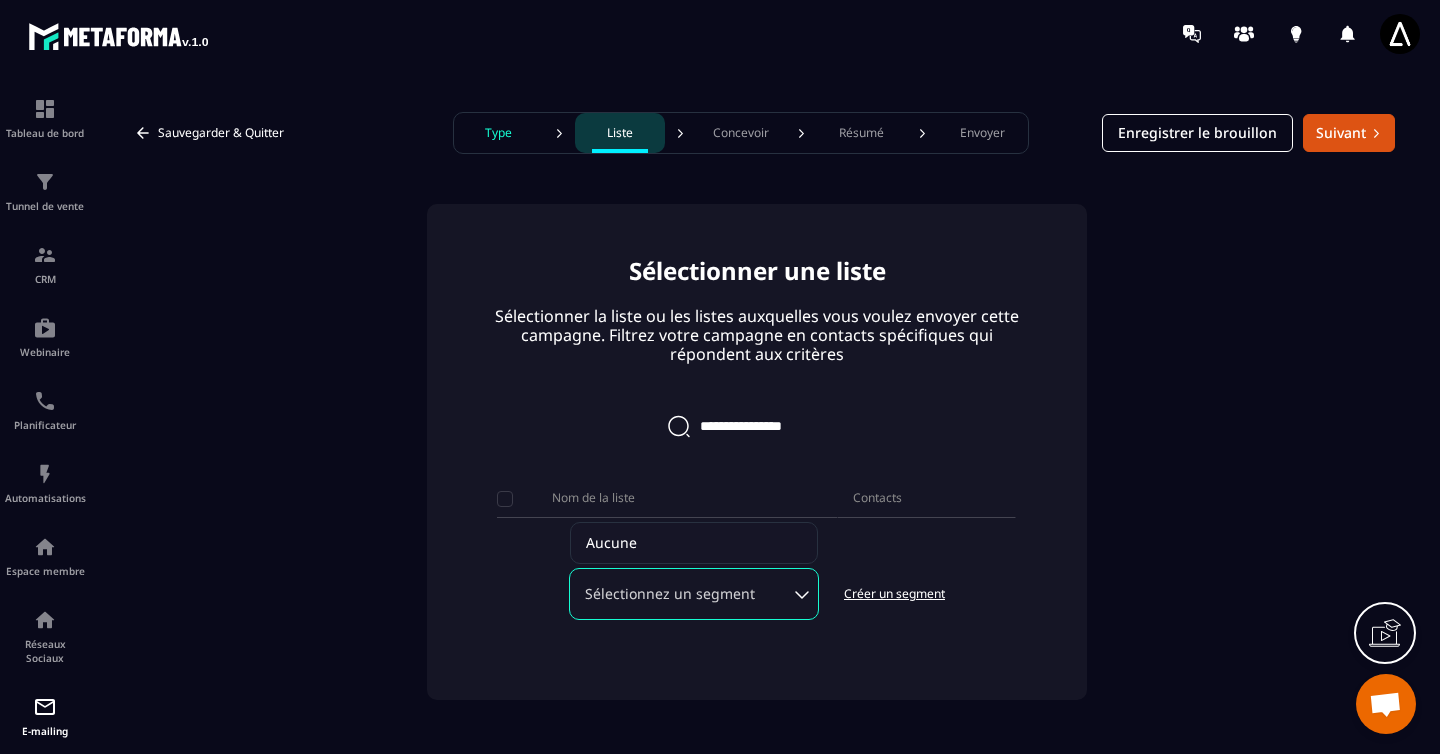 click on "Créer un segment" at bounding box center (894, 594) 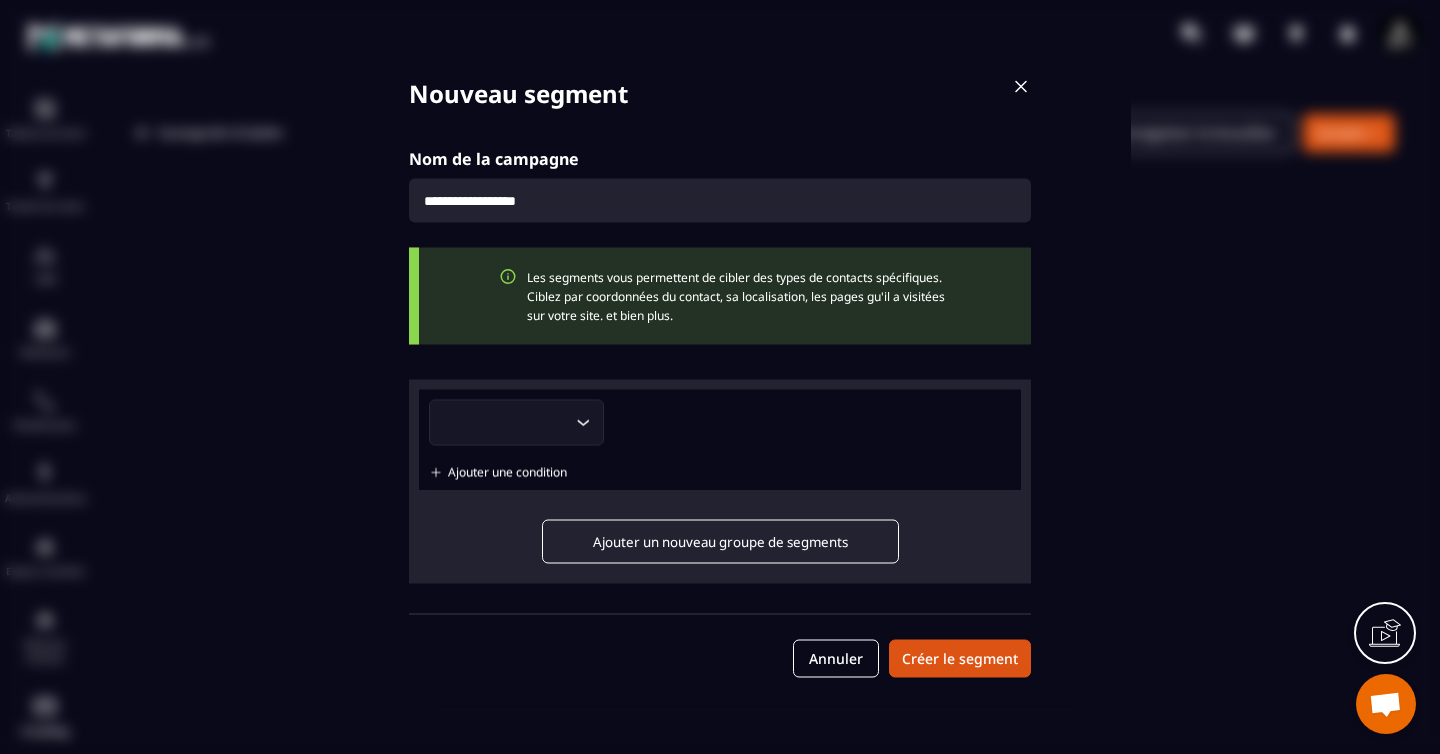 click on "Loading..." 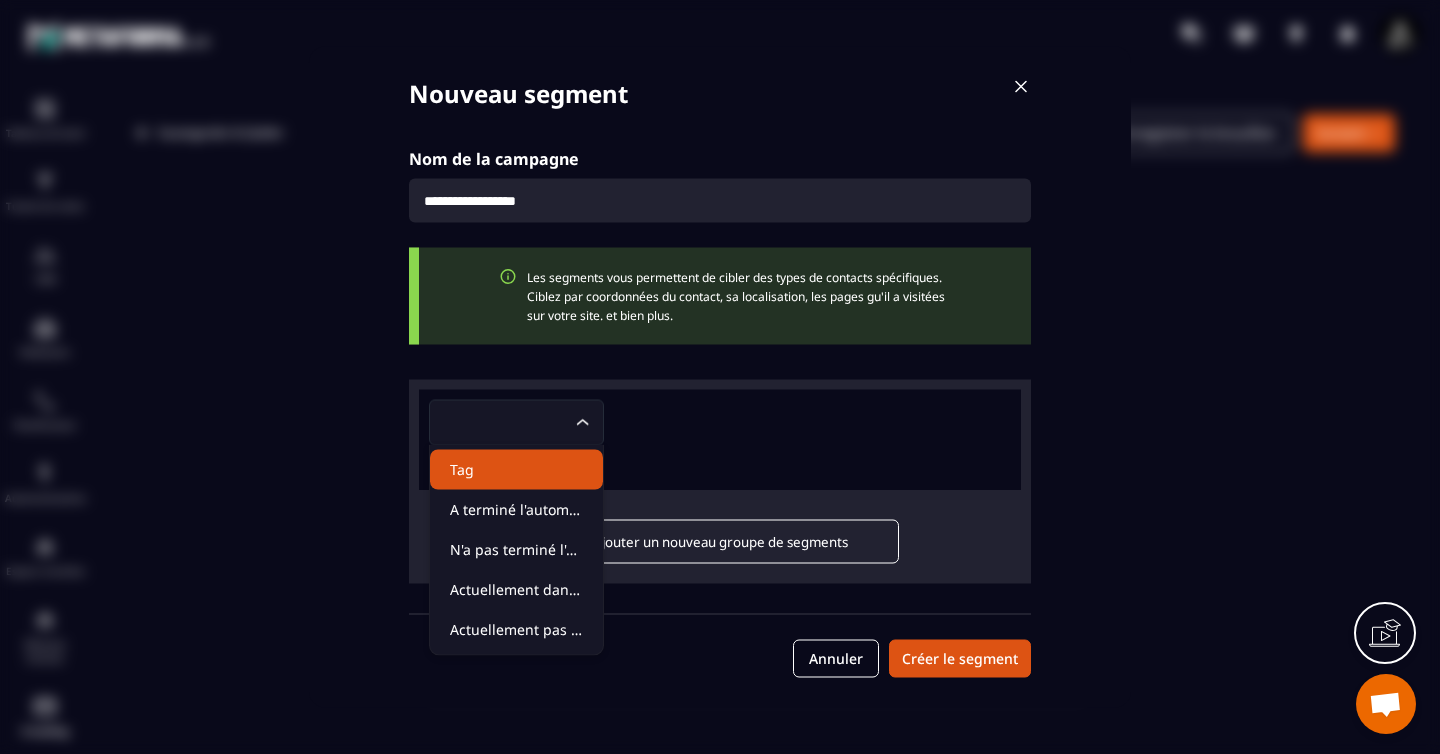 click on "Tag" 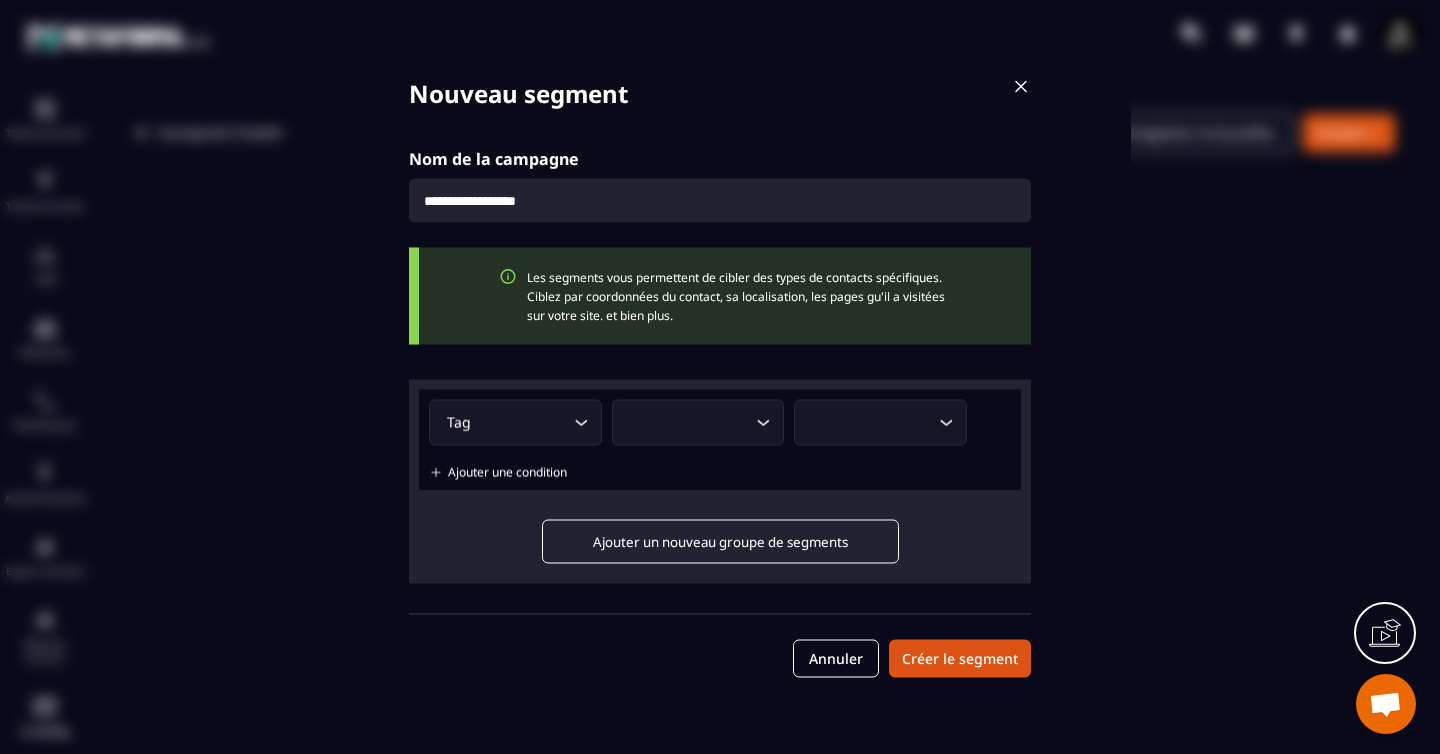 click at bounding box center [720, 201] 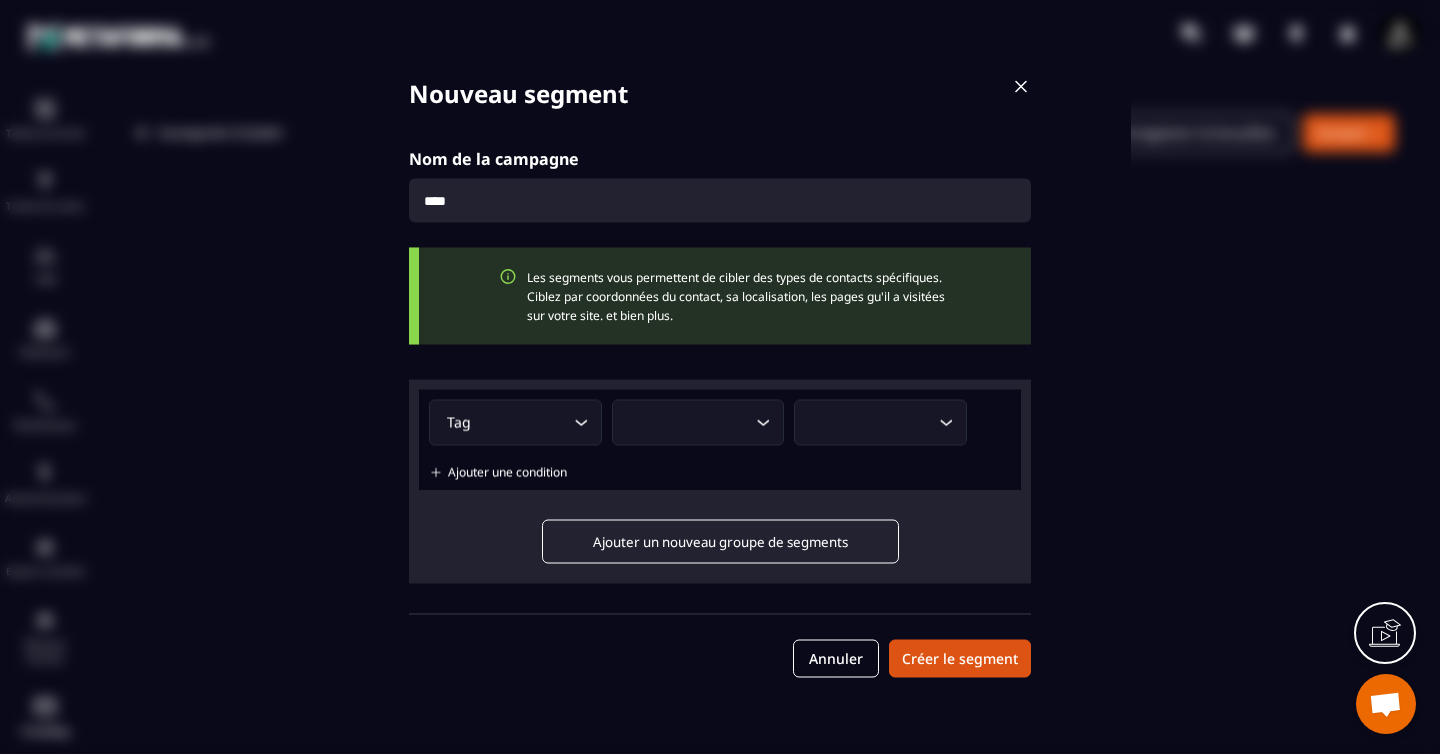 type on "****" 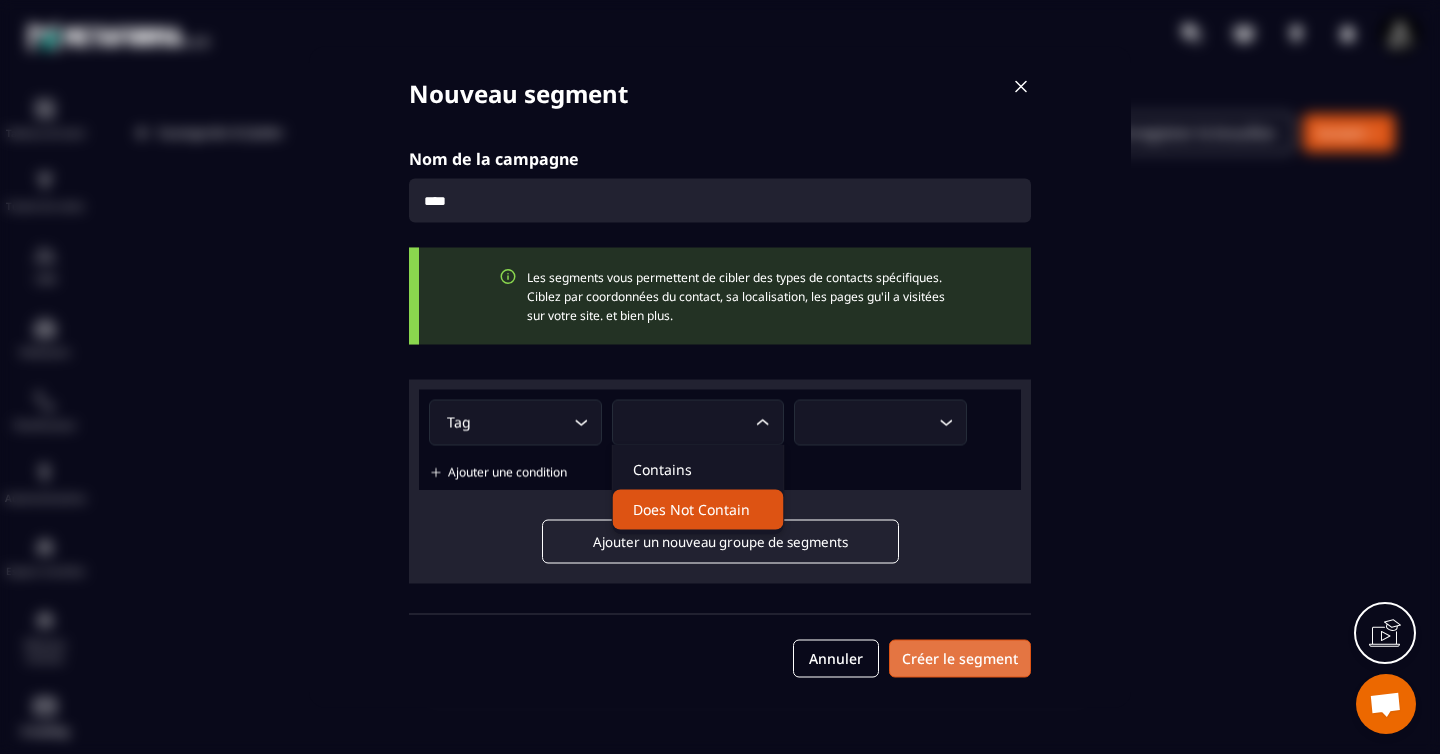 click on "Créer le segment" at bounding box center (960, 659) 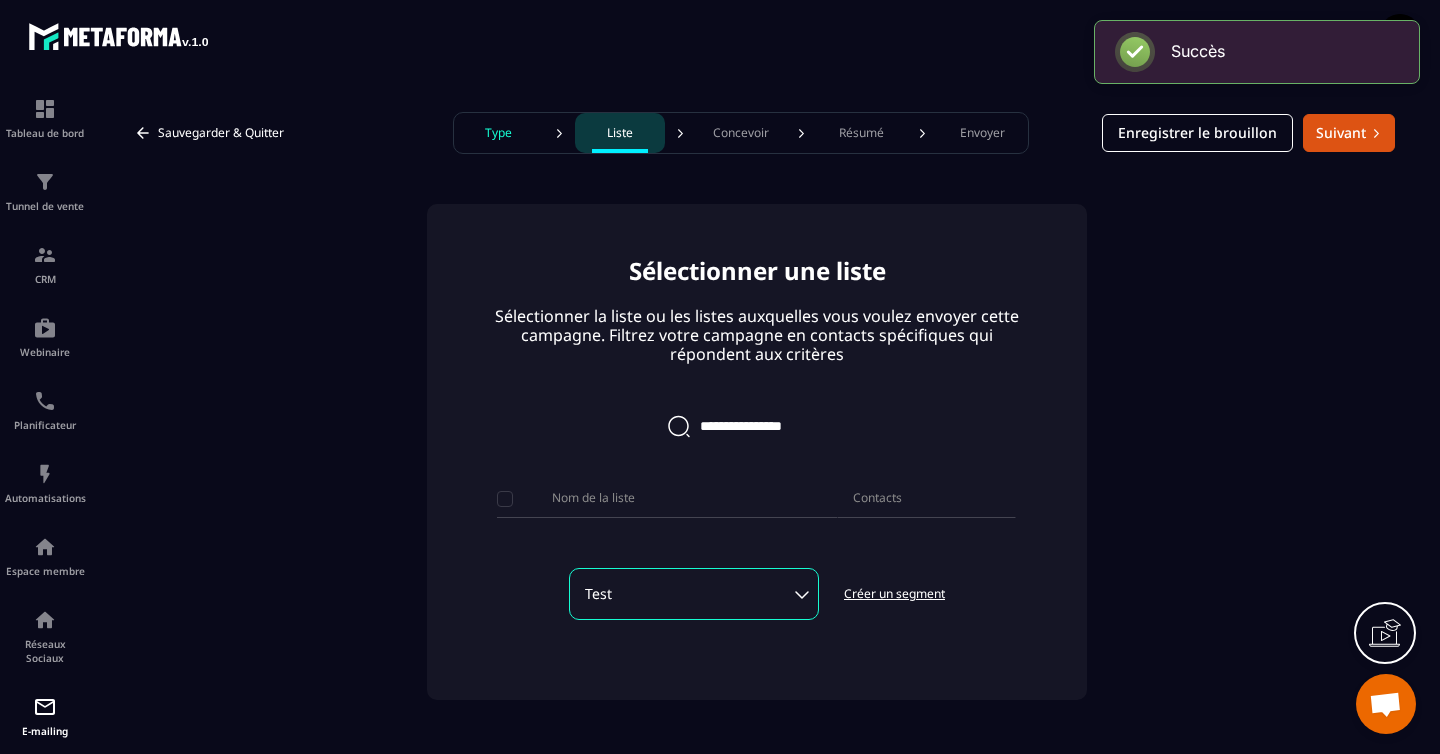 click at bounding box center [757, 426] 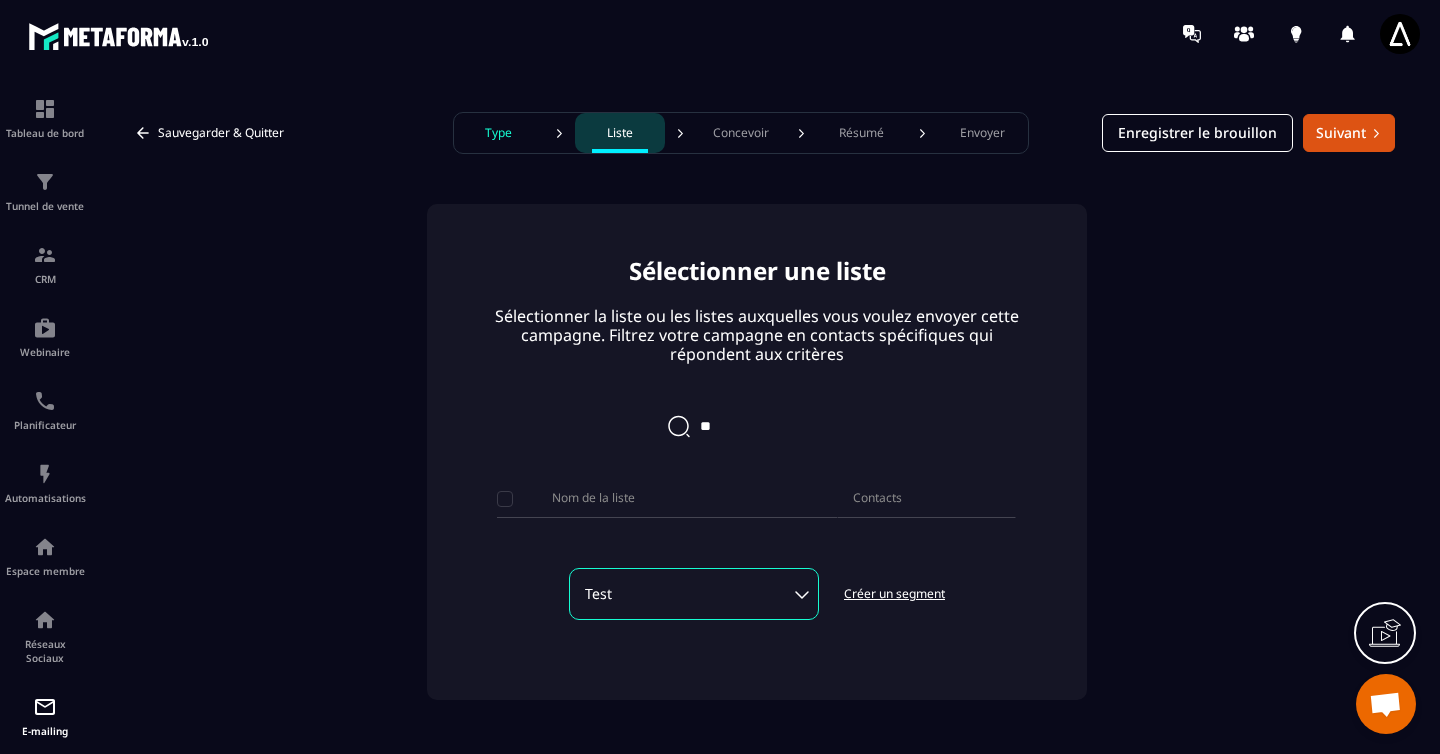 type on "*" 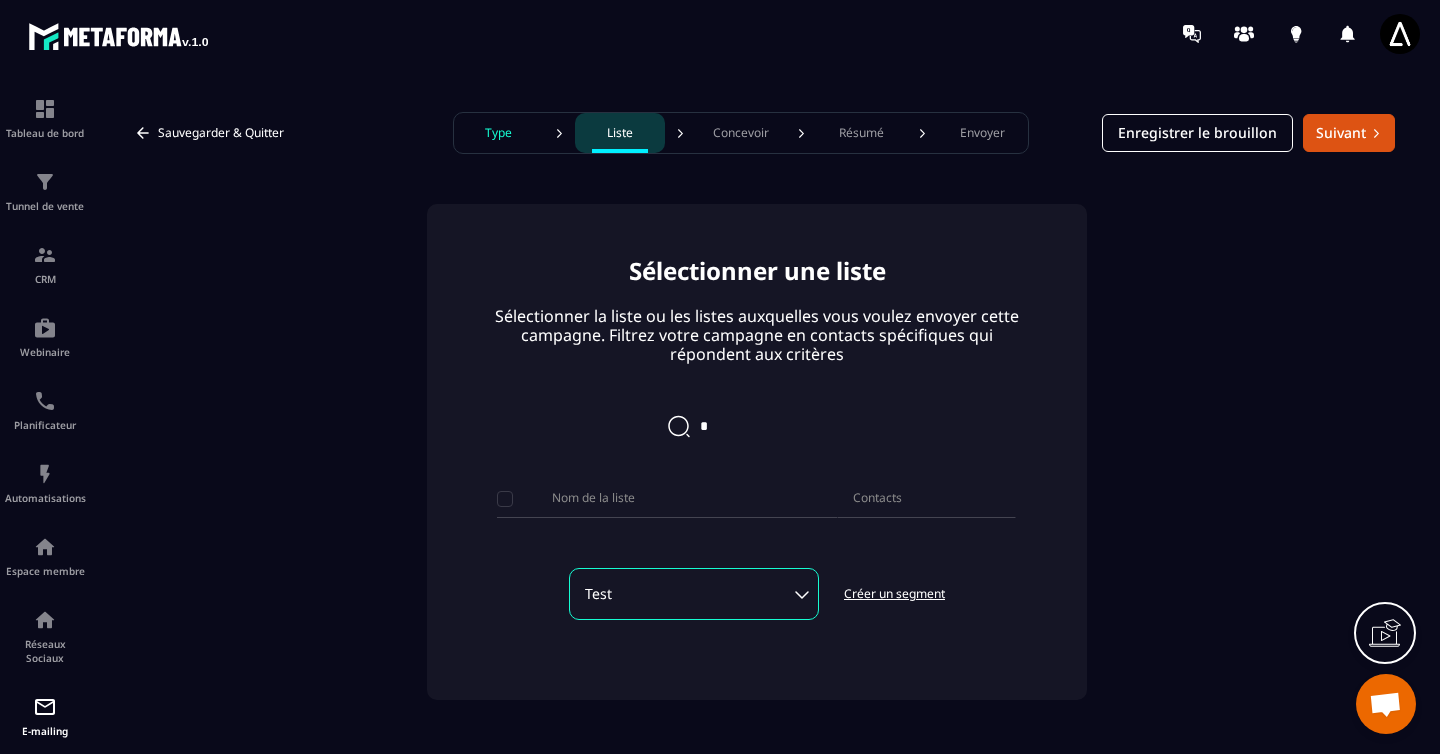 type 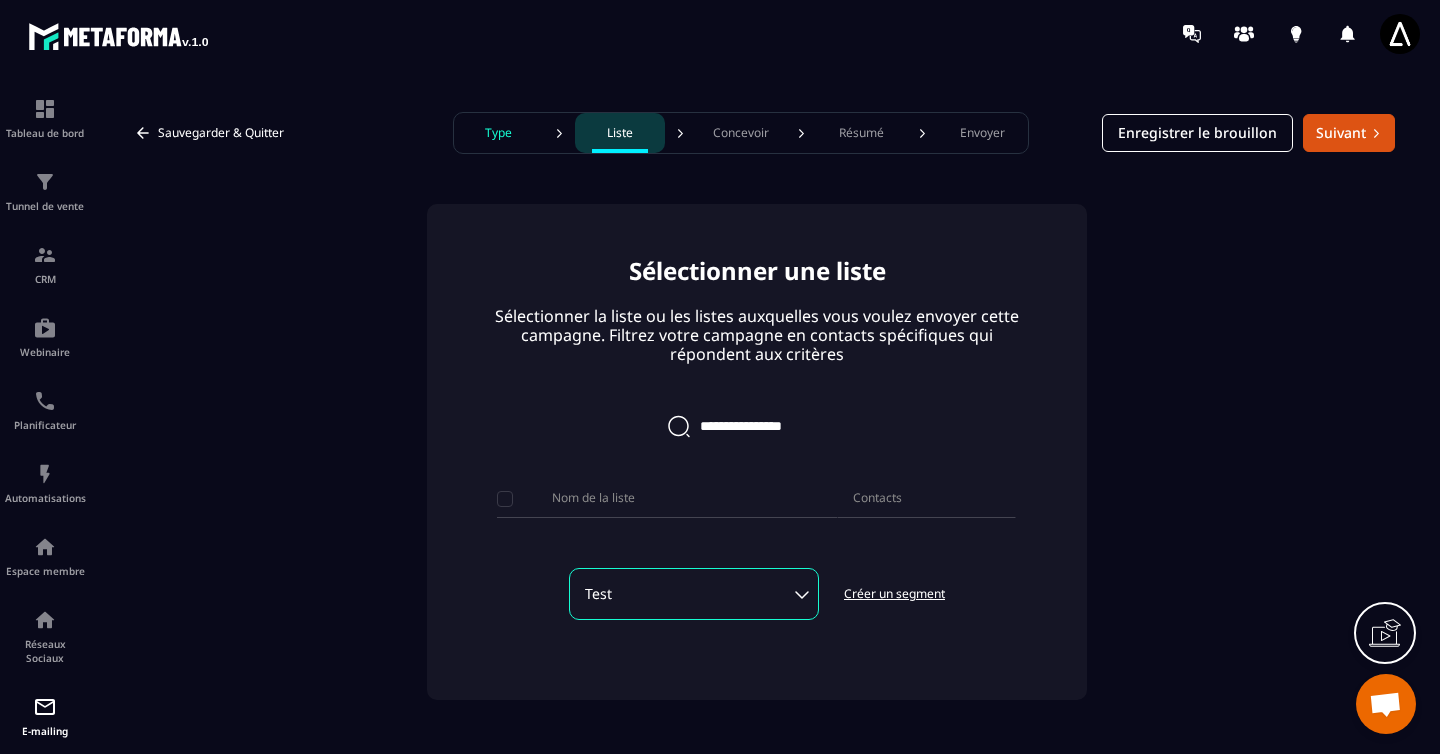click on "Test" at bounding box center (694, 594) 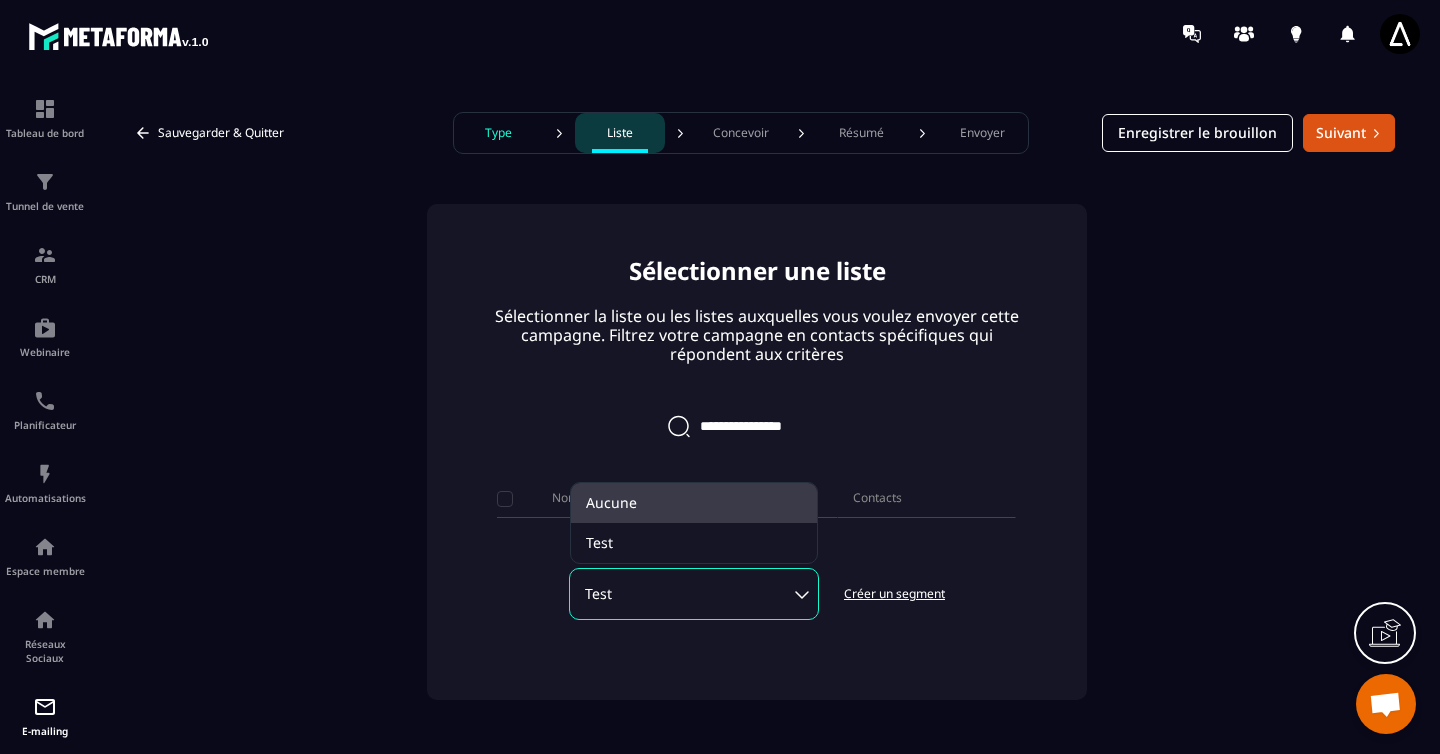 click on "Aucune" 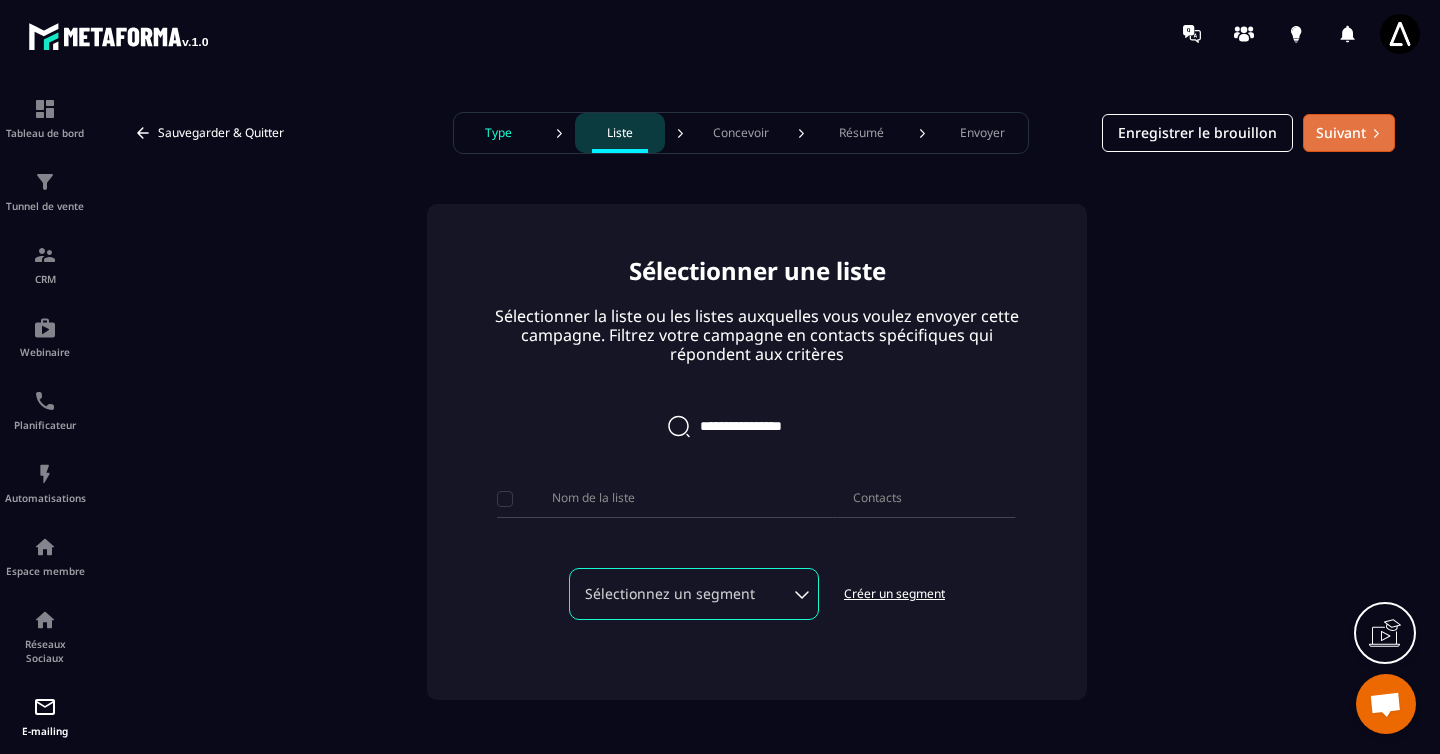 click on "Suivant" at bounding box center [1349, 133] 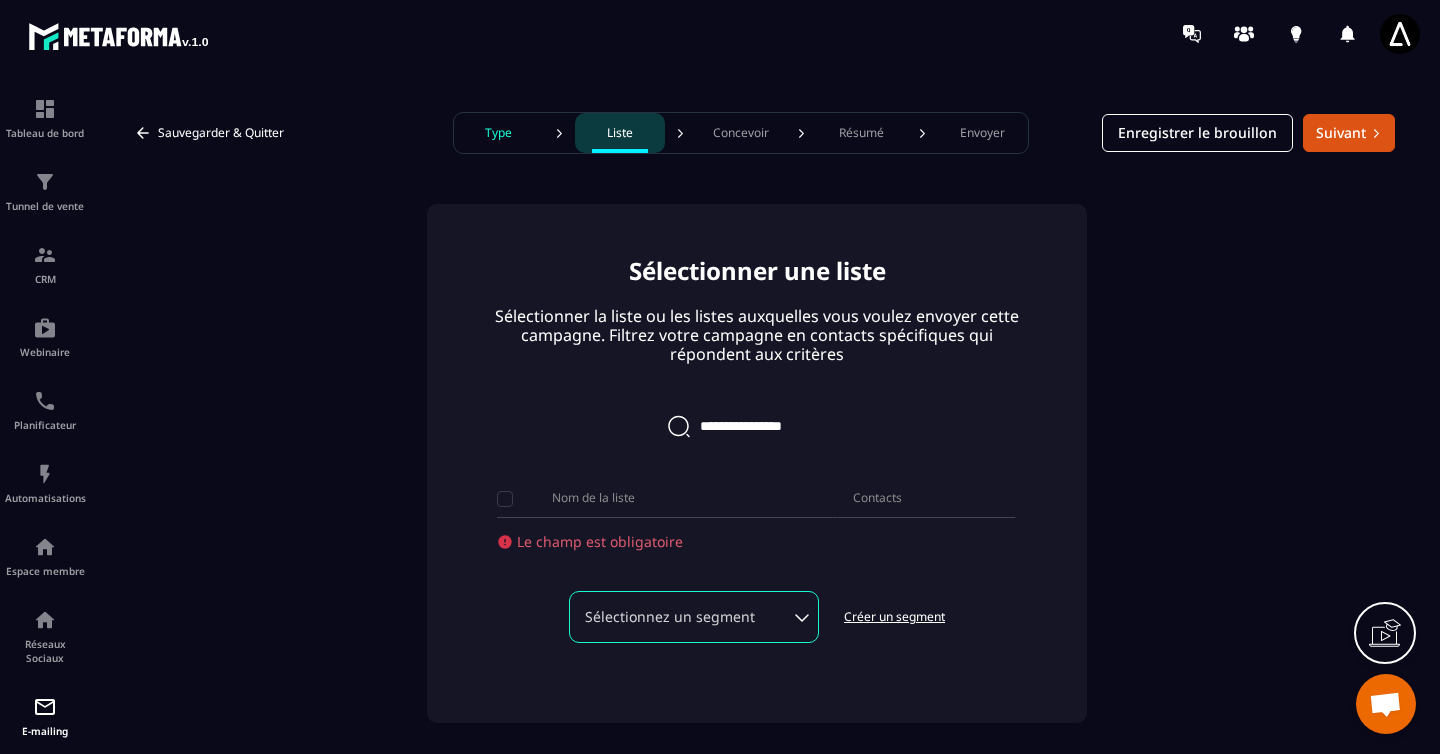 click on "Nom de la liste" at bounding box center (593, 498) 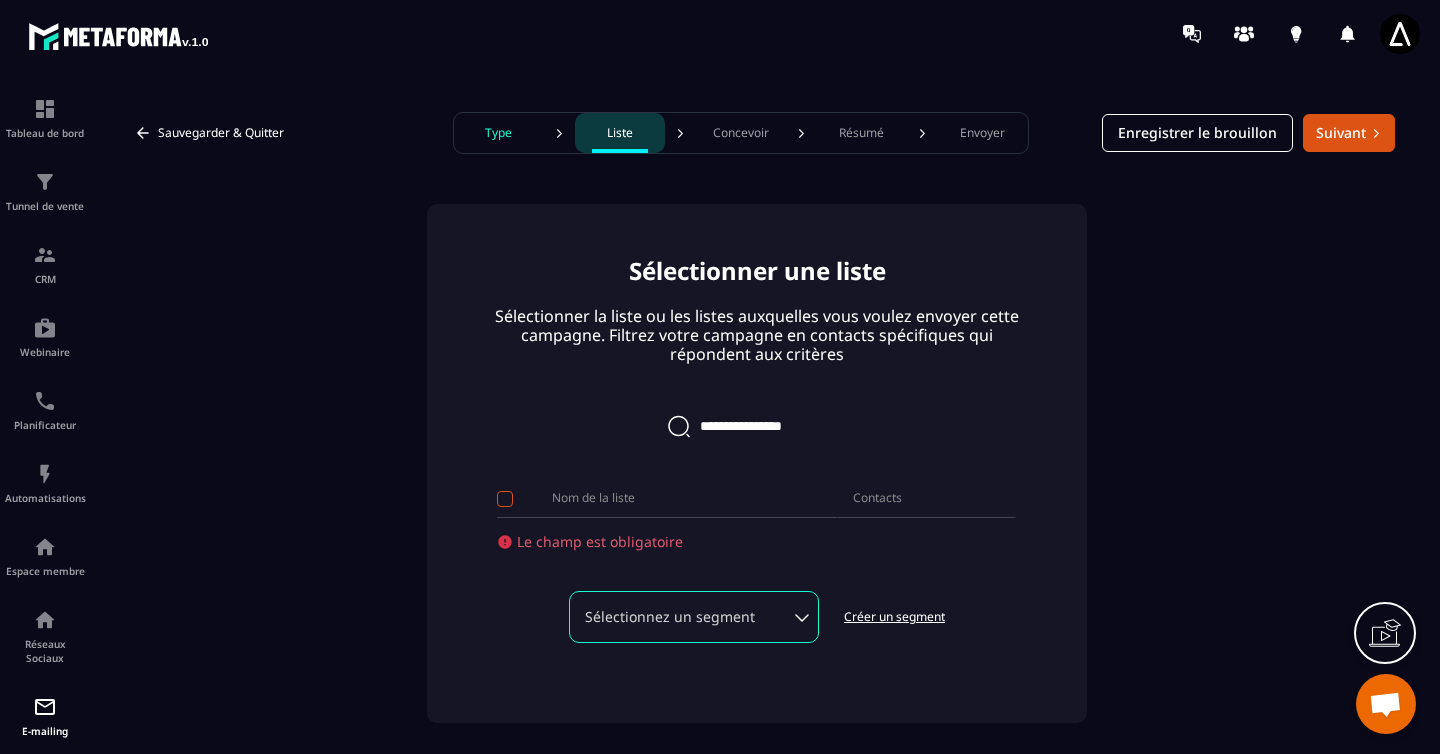 click at bounding box center [505, 499] 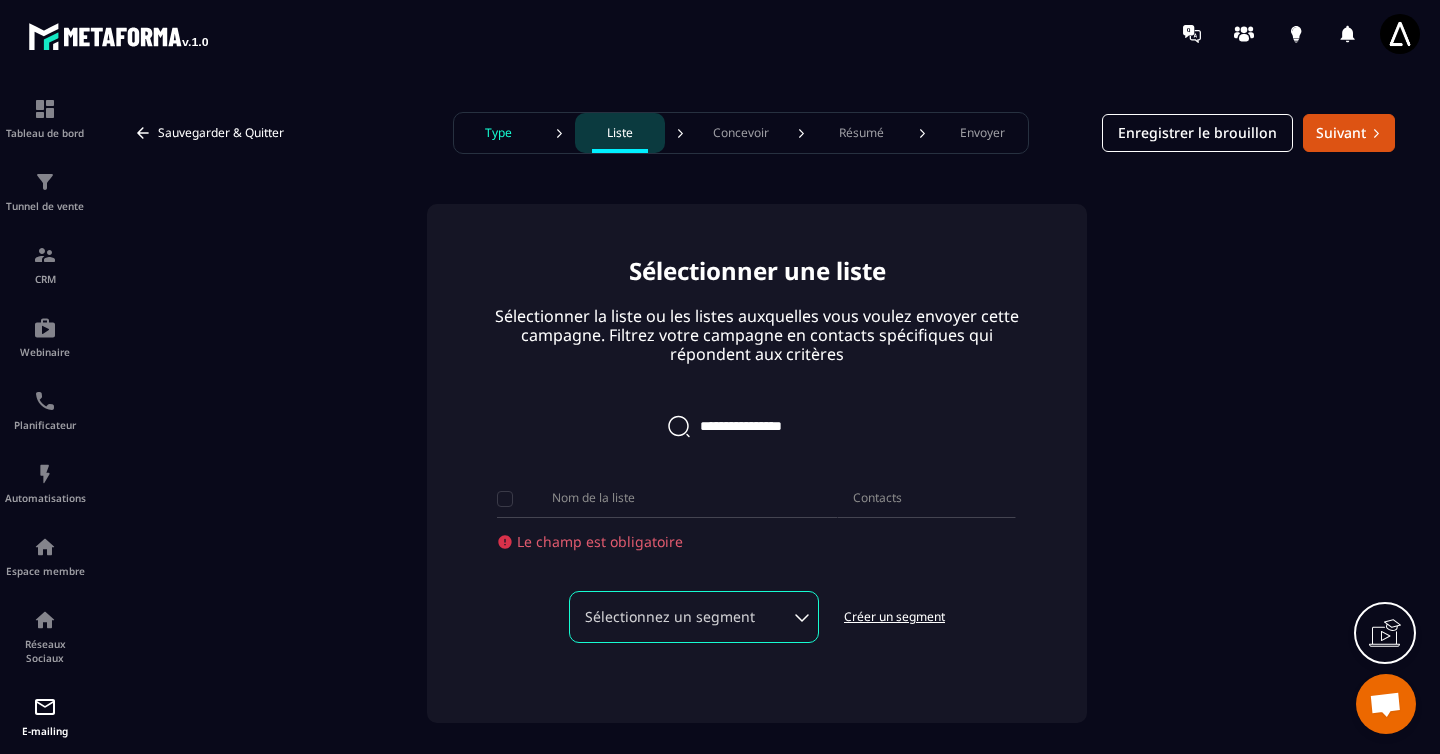 click on "Nom de la liste" at bounding box center [593, 498] 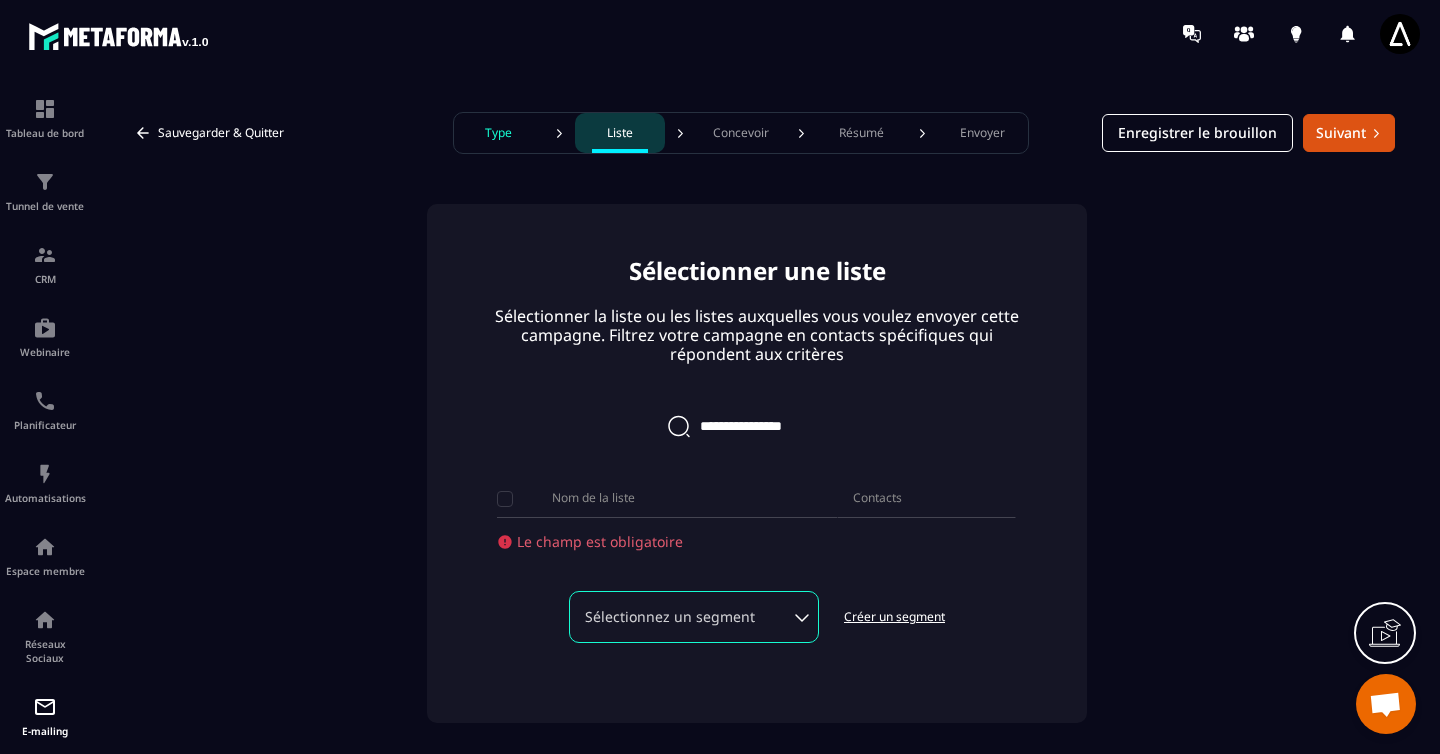 click on "Contacts" at bounding box center (877, 498) 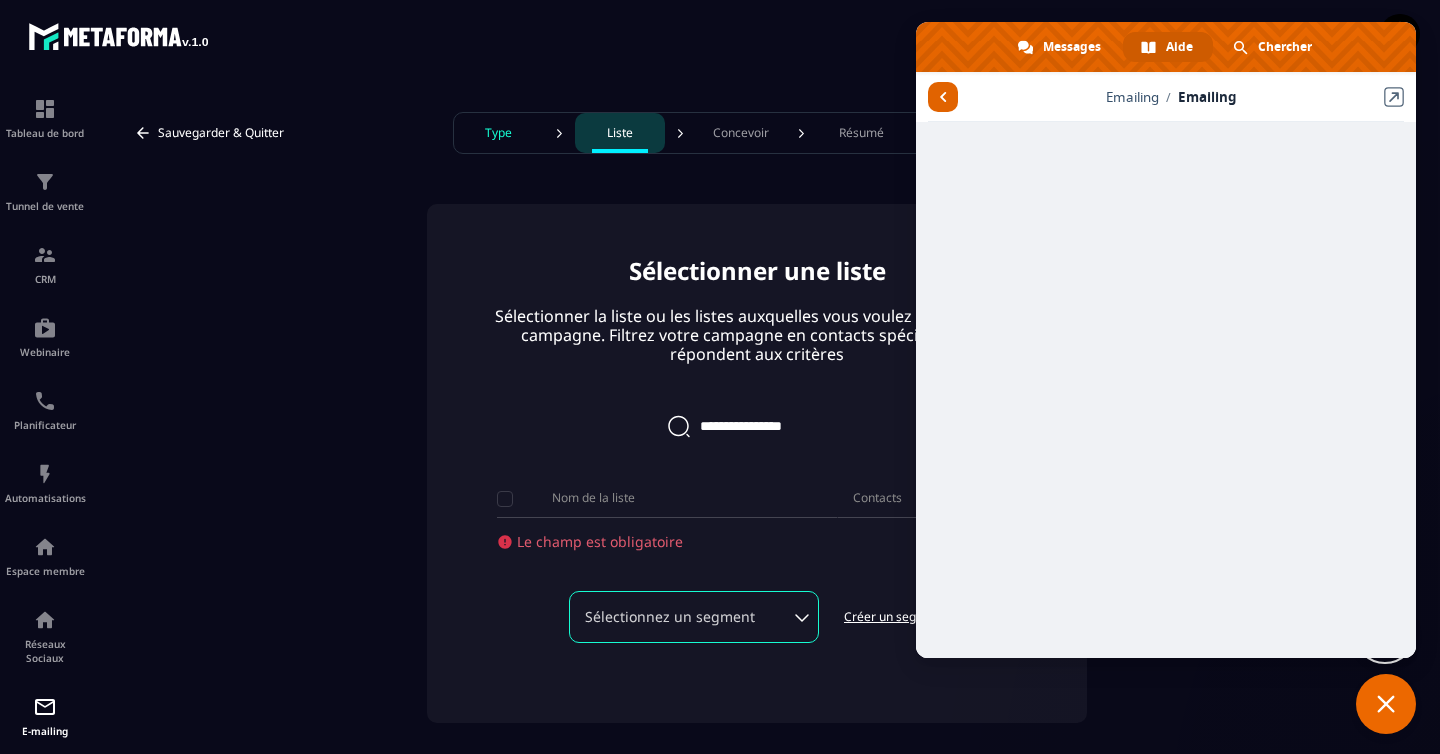 click at bounding box center (943, 97) 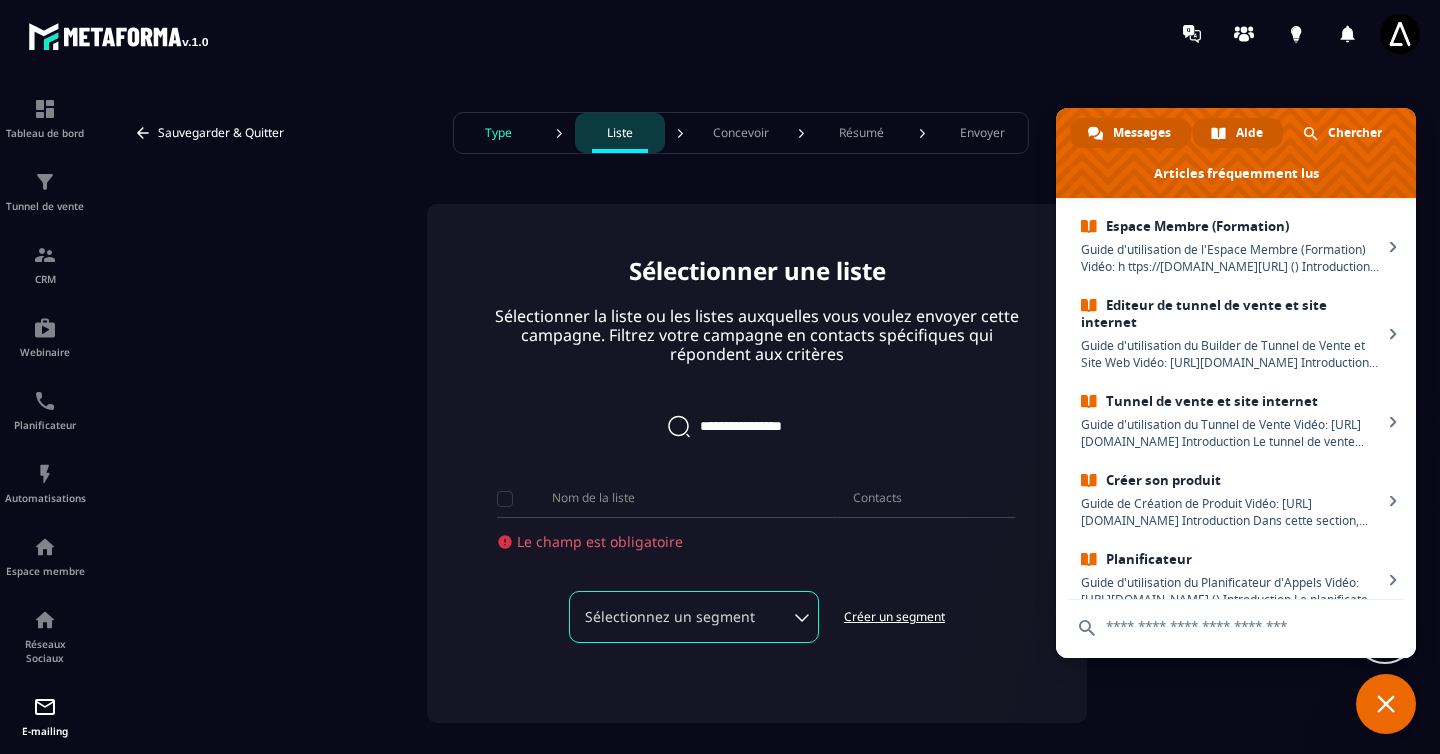 click on "Messages" at bounding box center [1142, 133] 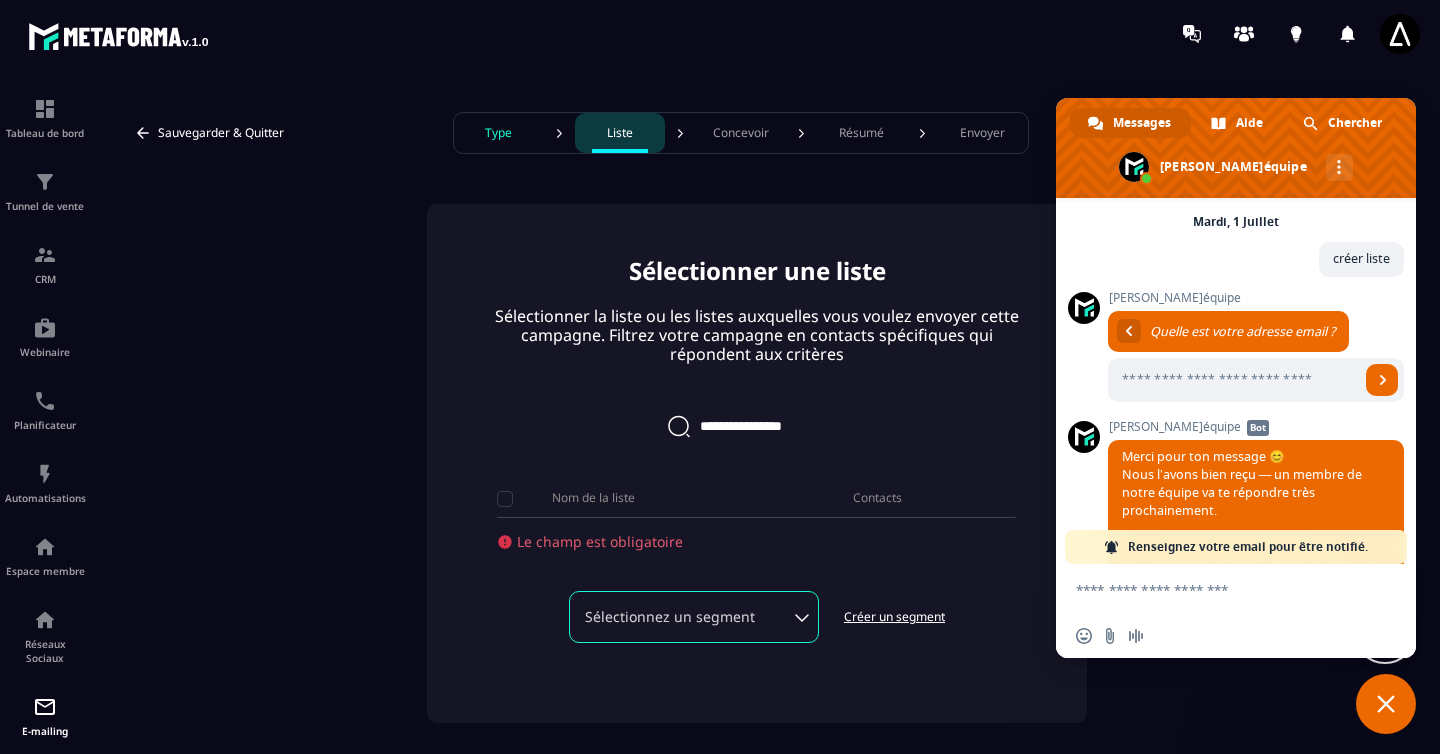 scroll, scrollTop: 498, scrollLeft: 0, axis: vertical 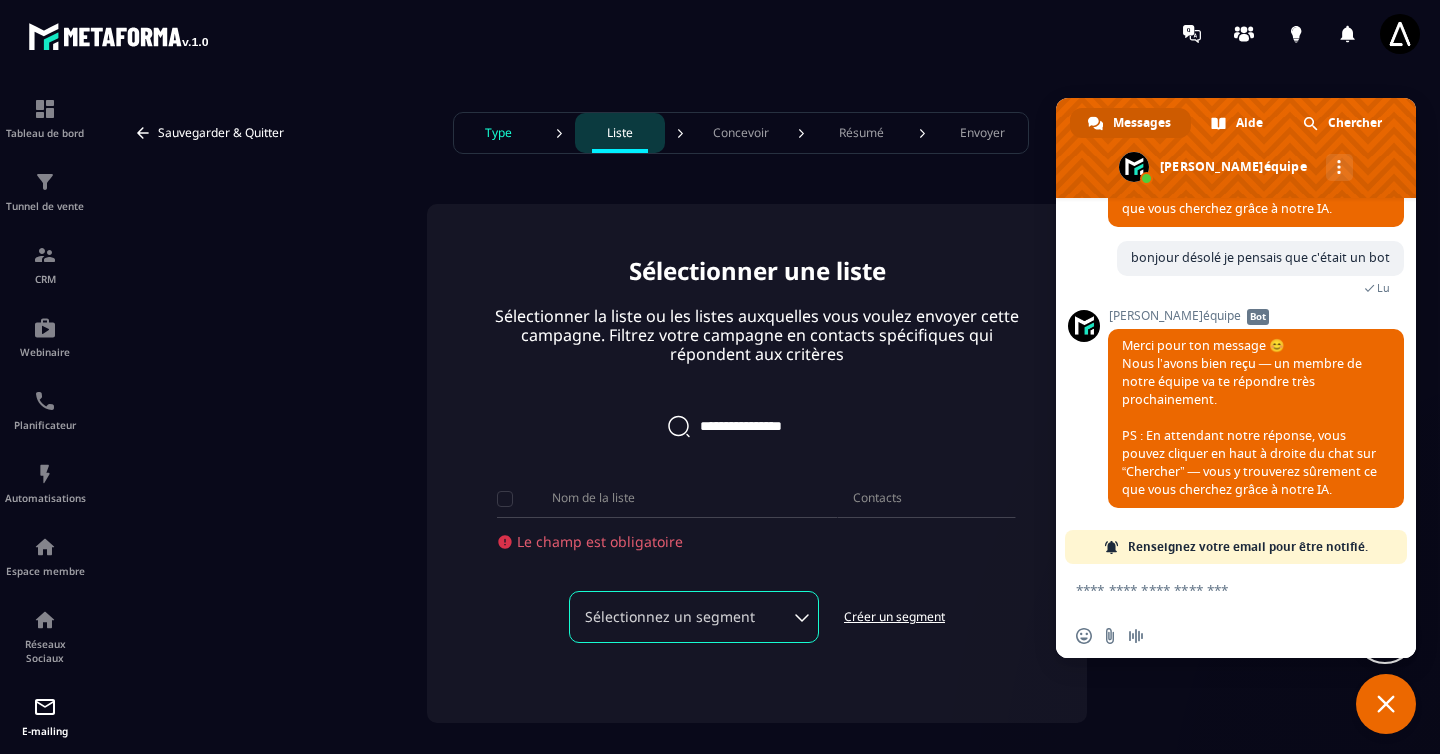 click at bounding box center [1386, 704] 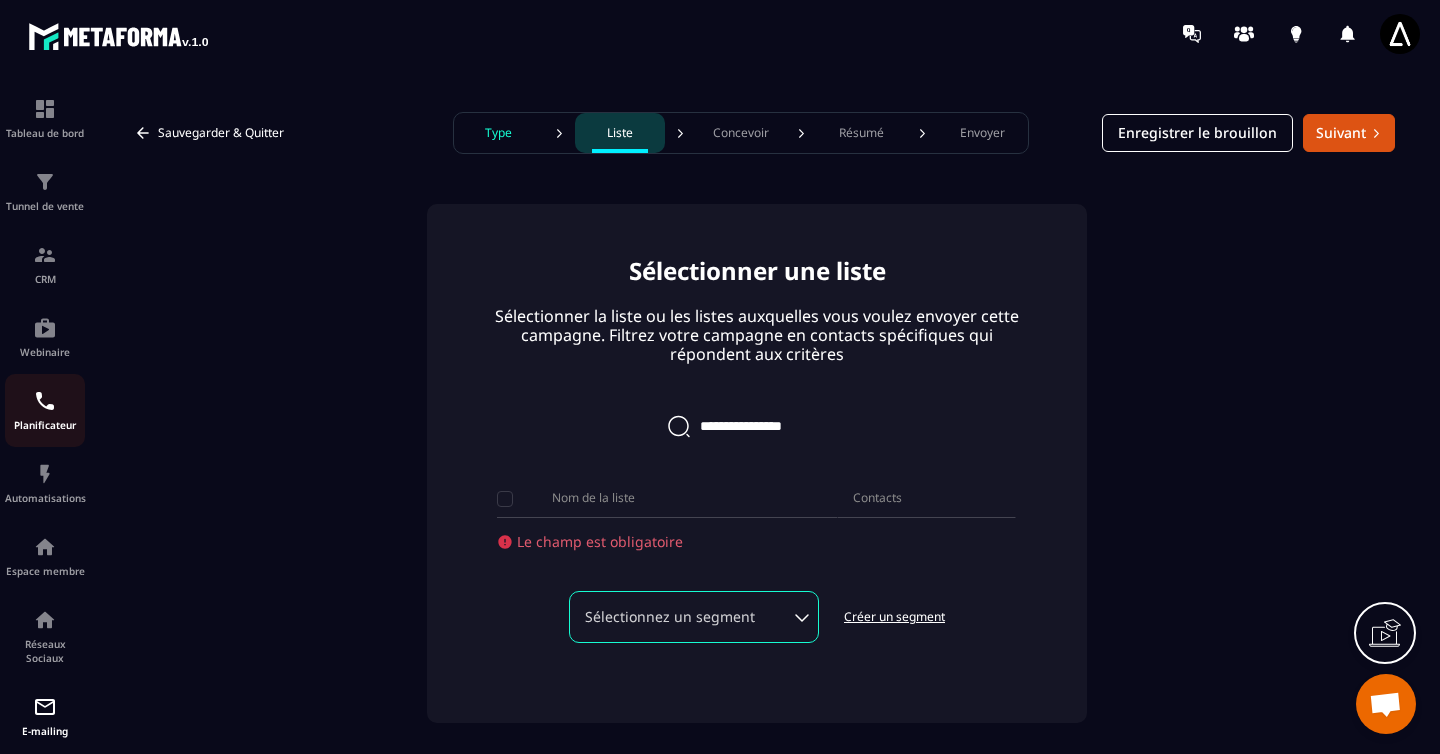 click on "Planificateur" at bounding box center (45, 410) 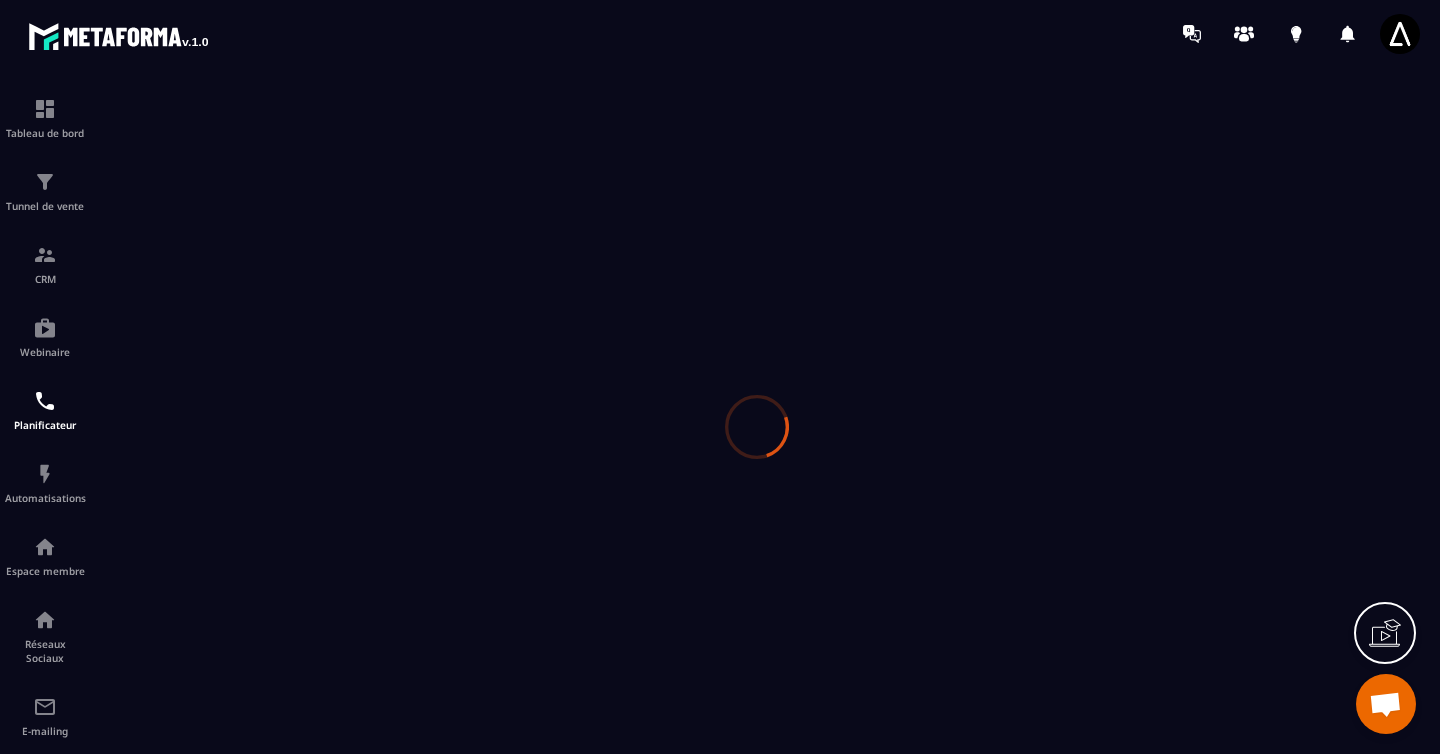 scroll, scrollTop: 0, scrollLeft: 0, axis: both 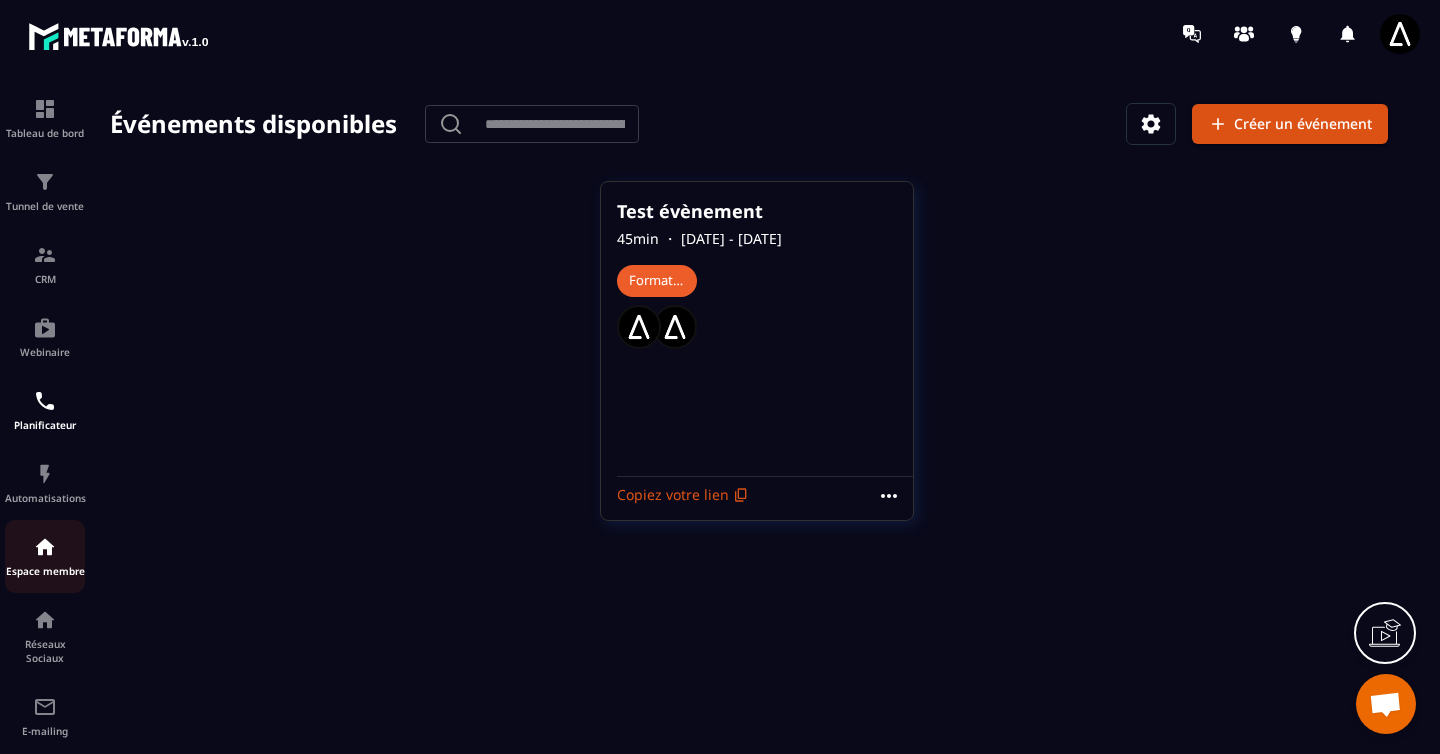 click at bounding box center [45, 547] 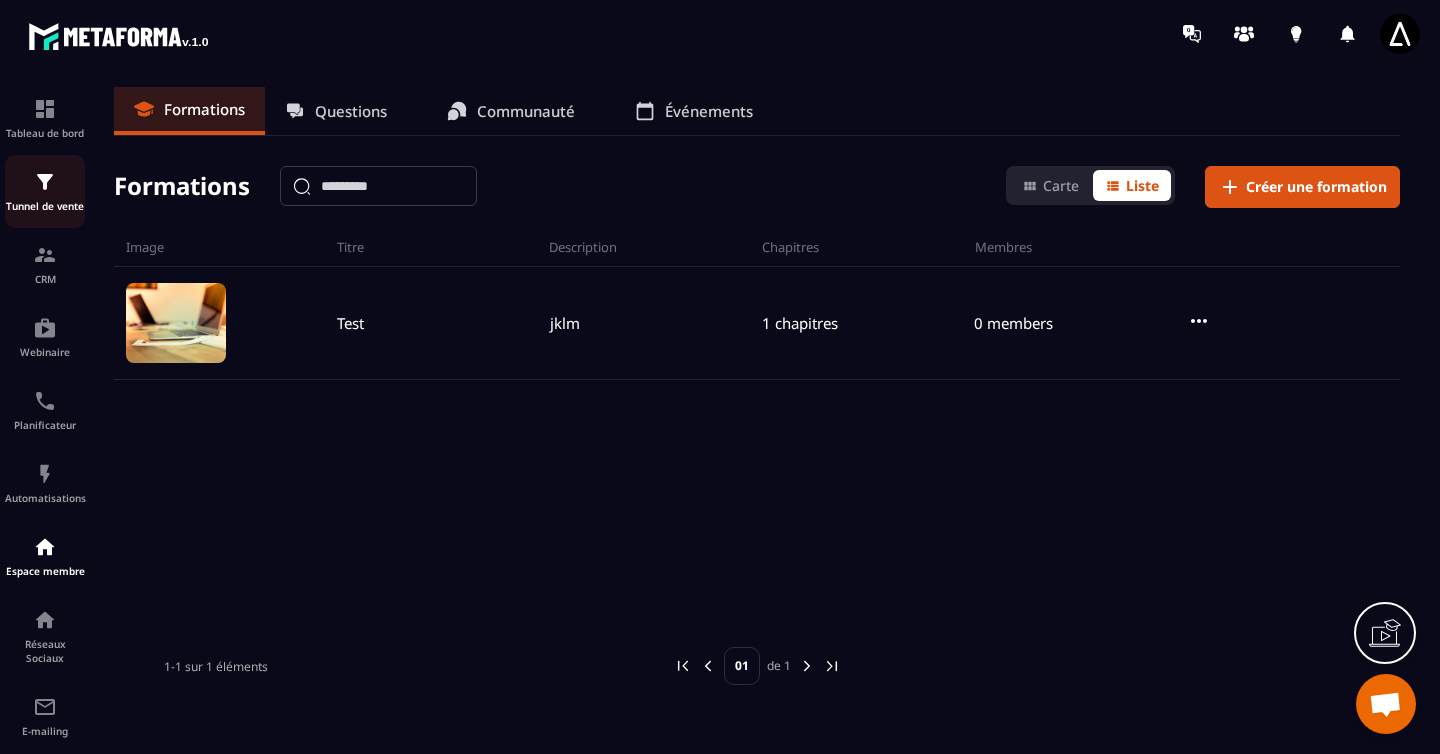 click at bounding box center (45, 182) 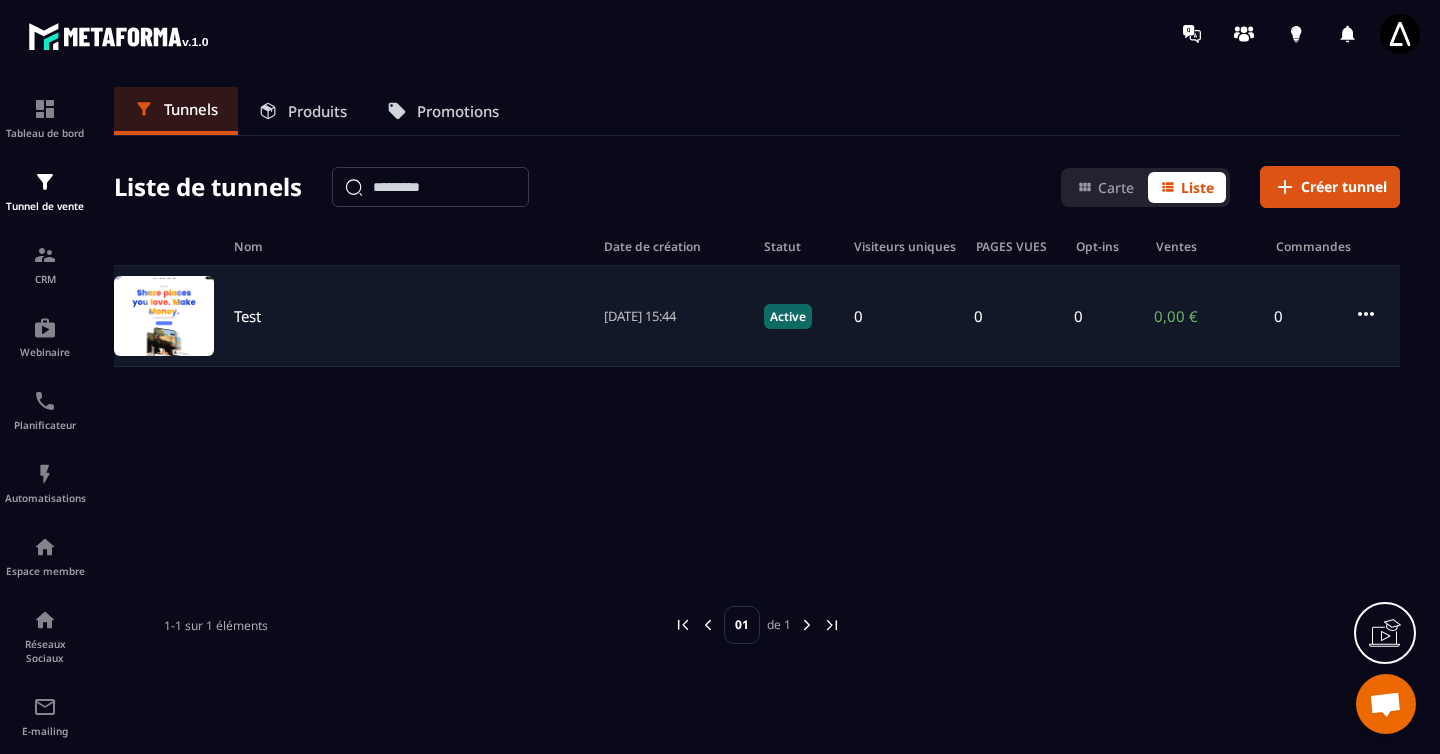 click on "Test" at bounding box center (409, 316) 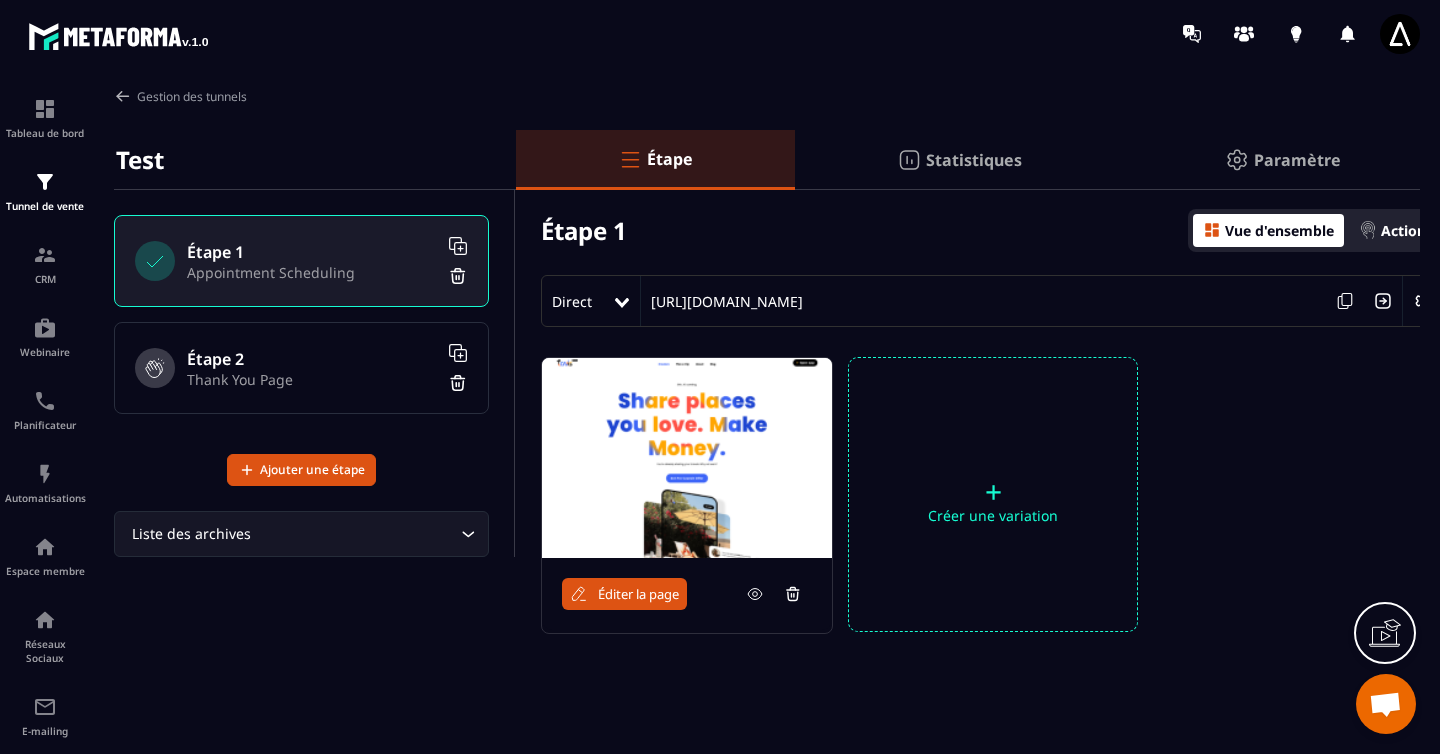 click on "Éditer la page" at bounding box center (638, 594) 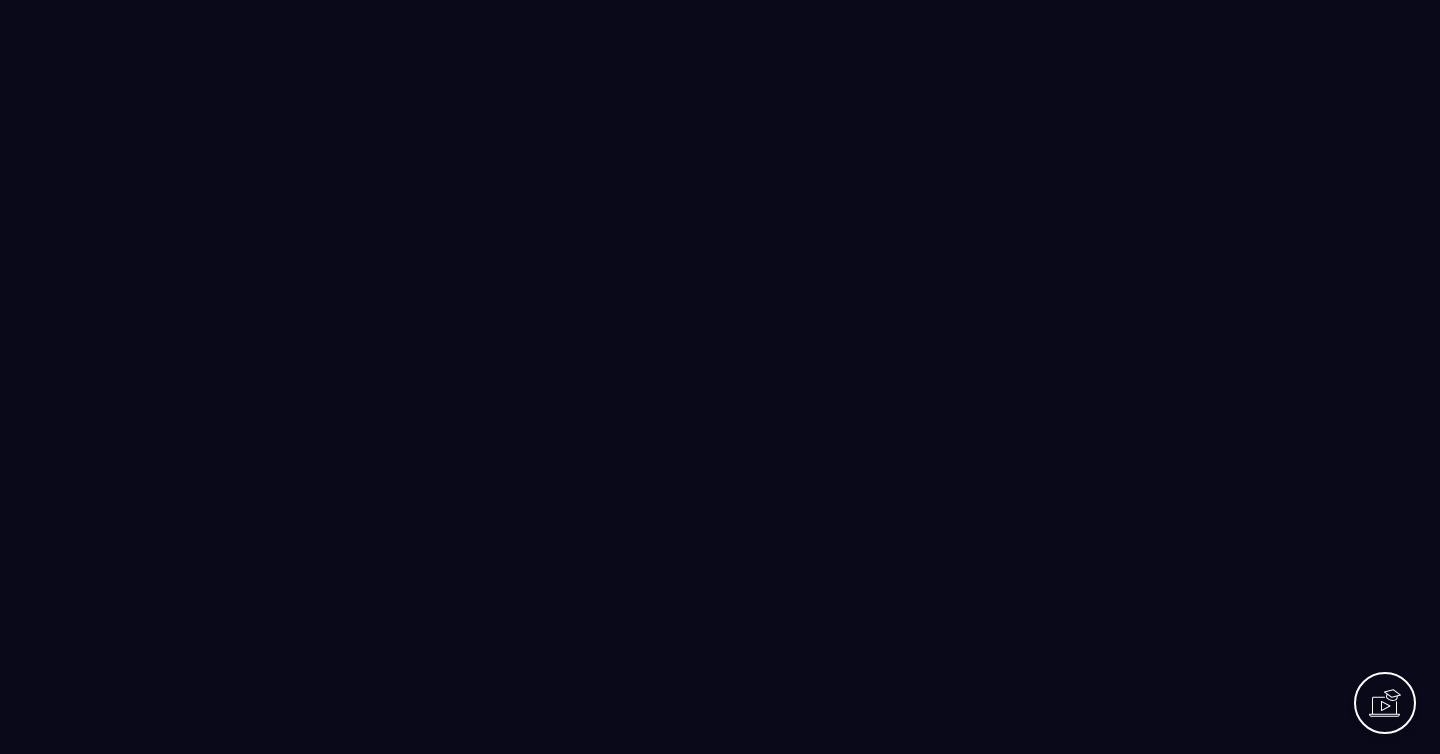scroll, scrollTop: 0, scrollLeft: 0, axis: both 